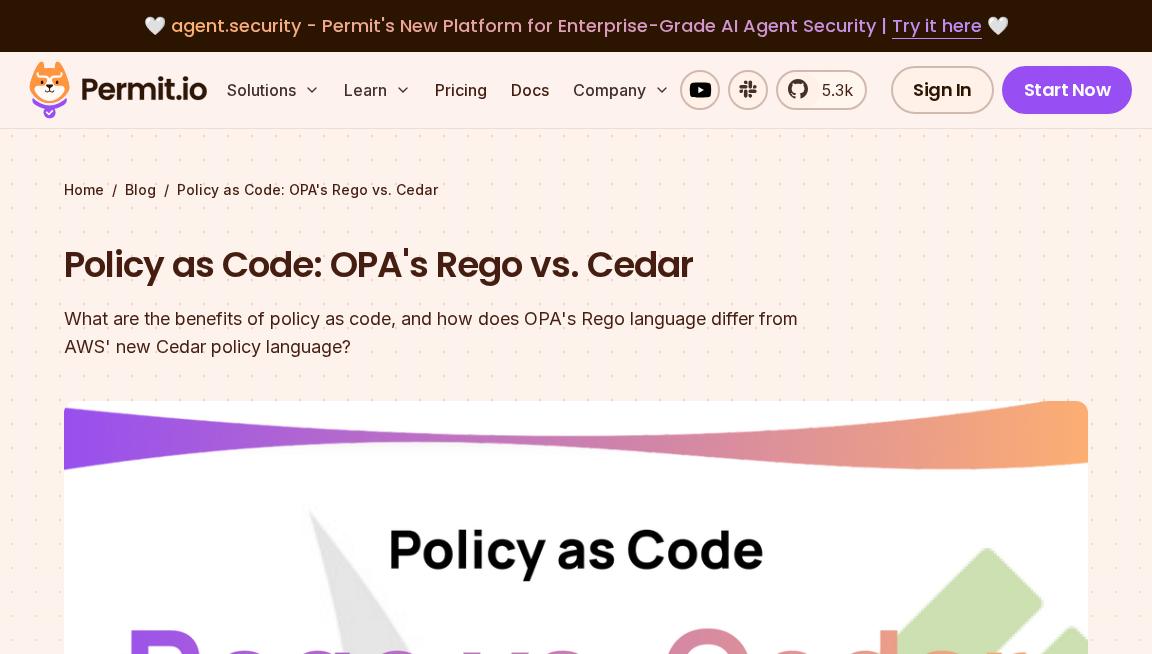 scroll, scrollTop: 792, scrollLeft: 0, axis: vertical 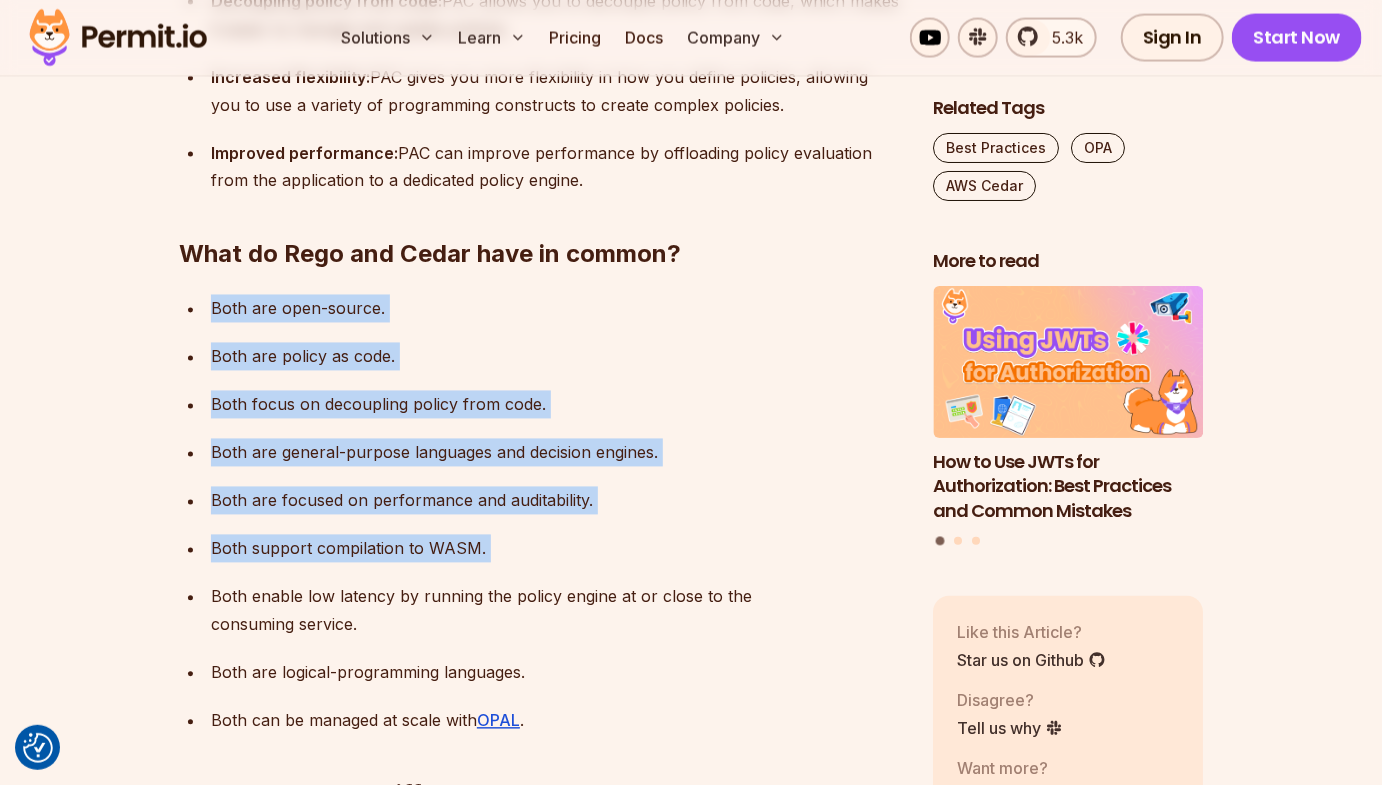 drag, startPoint x: 141, startPoint y: 316, endPoint x: 117, endPoint y: 575, distance: 260.1096 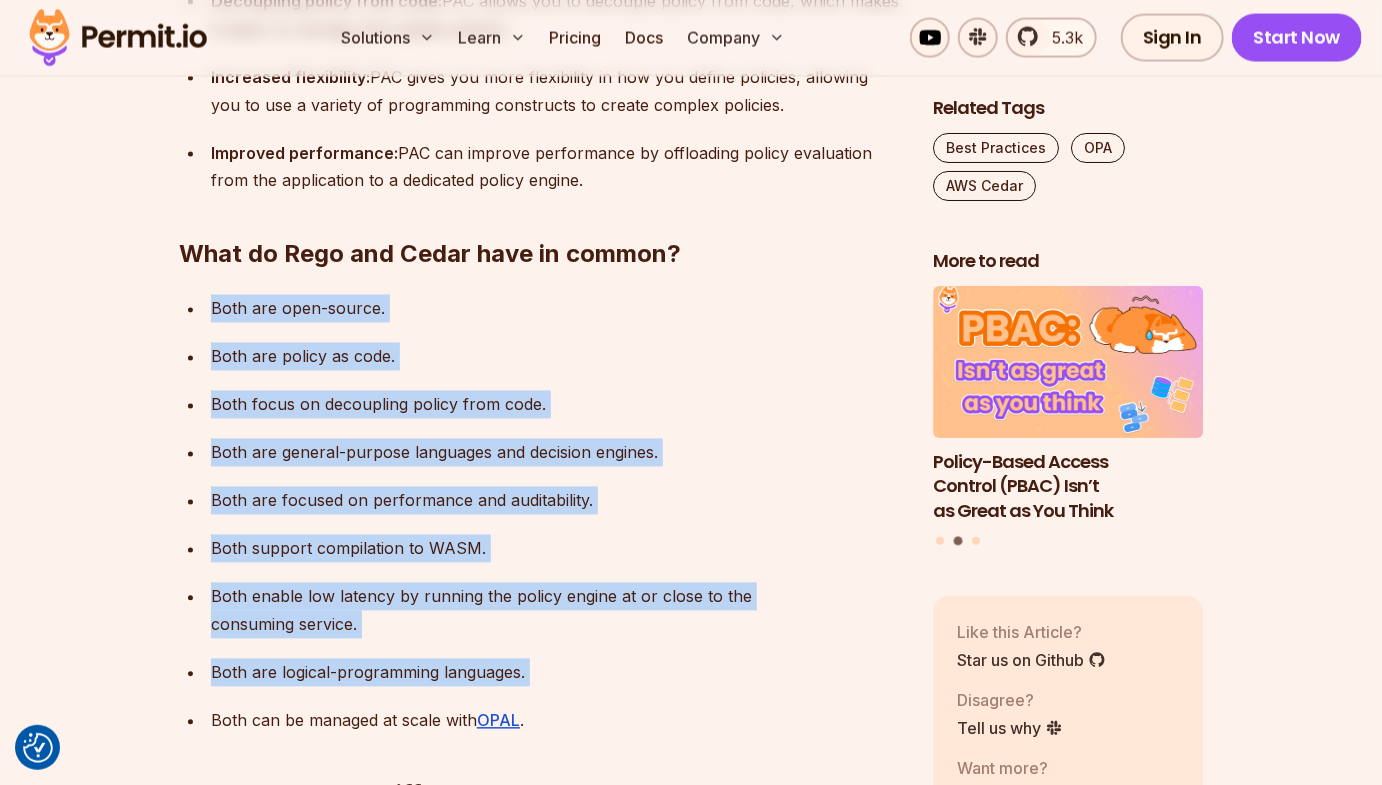 drag, startPoint x: 135, startPoint y: 695, endPoint x: 151, endPoint y: 312, distance: 383.33405 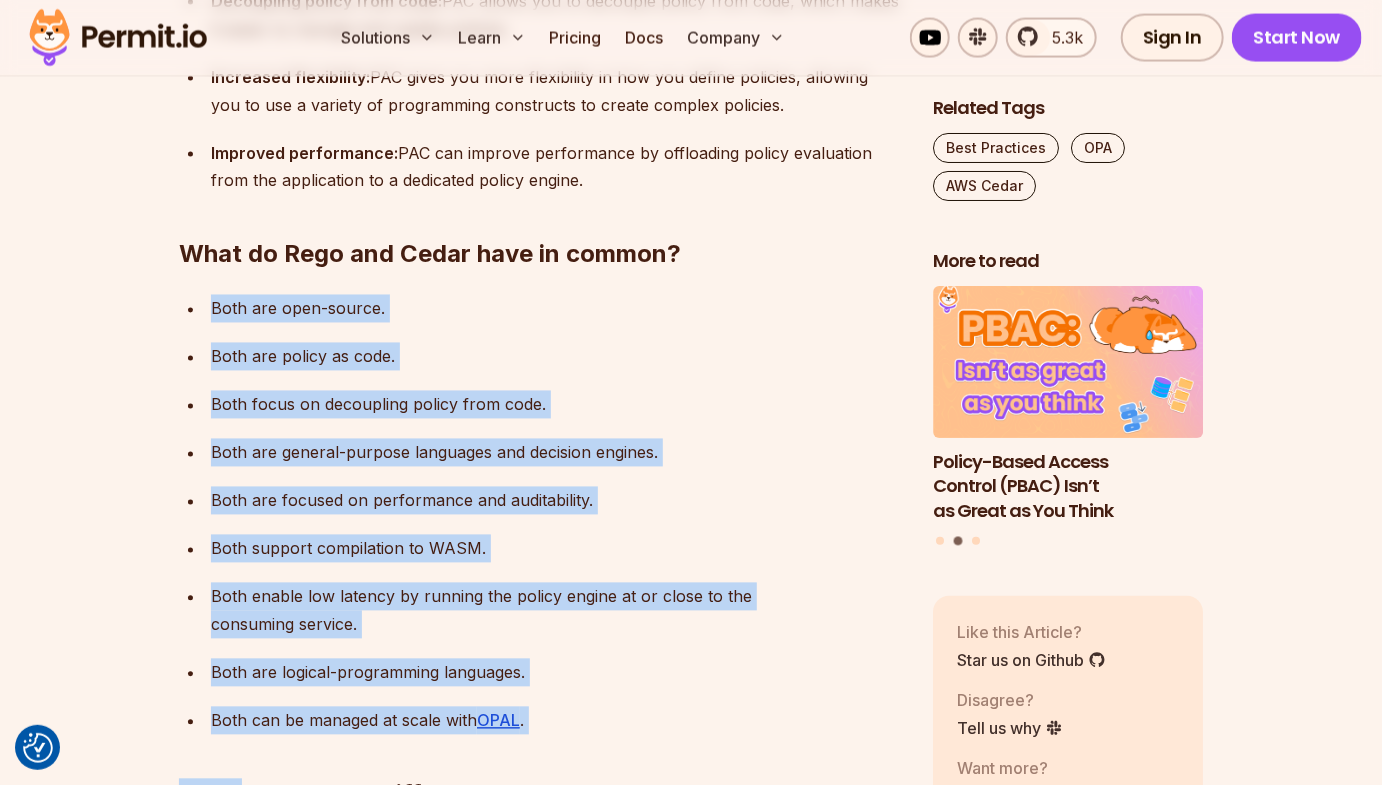 drag, startPoint x: 151, startPoint y: 312, endPoint x: 141, endPoint y: 711, distance: 399.1253 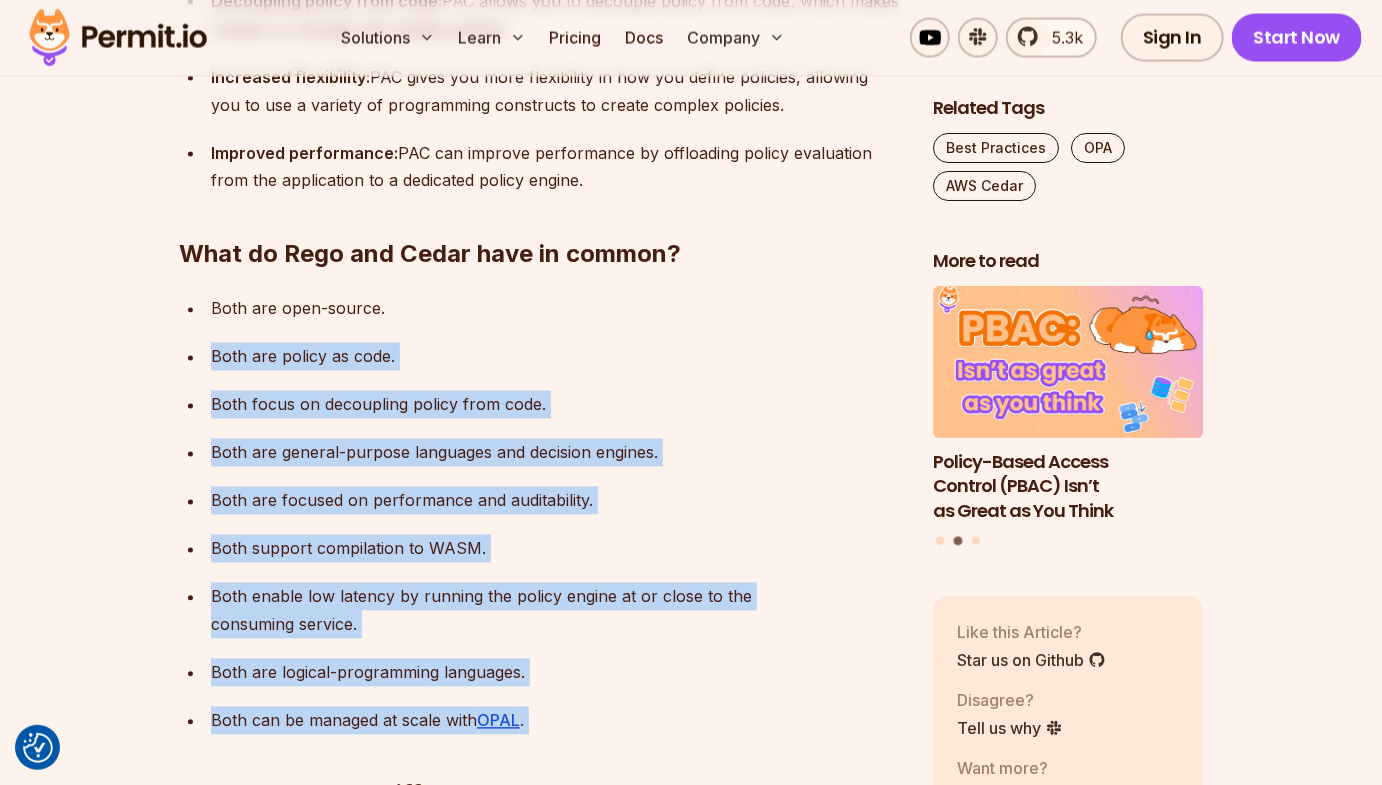 drag, startPoint x: 180, startPoint y: 692, endPoint x: 179, endPoint y: 323, distance: 369.00134 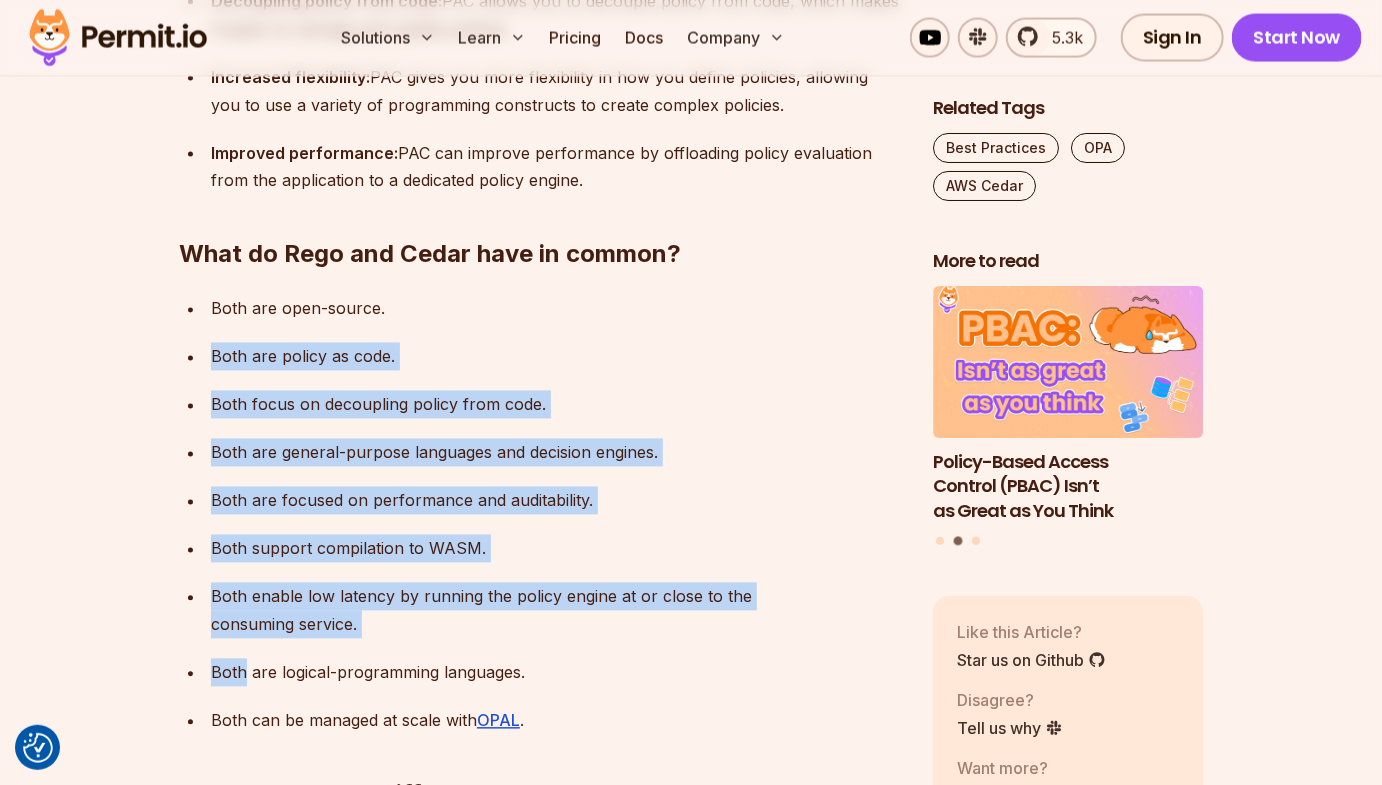 drag, startPoint x: 179, startPoint y: 323, endPoint x: 163, endPoint y: 653, distance: 330.38766 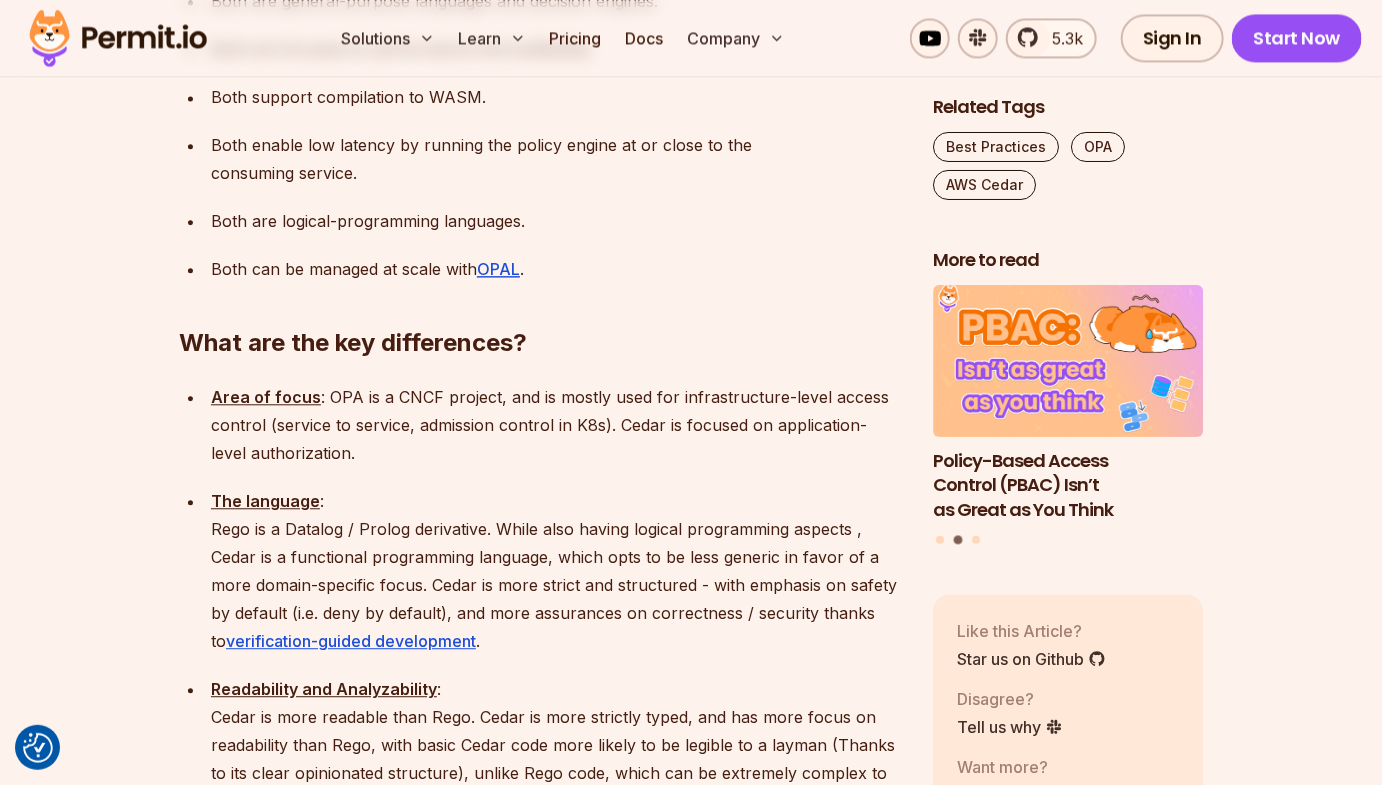scroll, scrollTop: 2020, scrollLeft: 0, axis: vertical 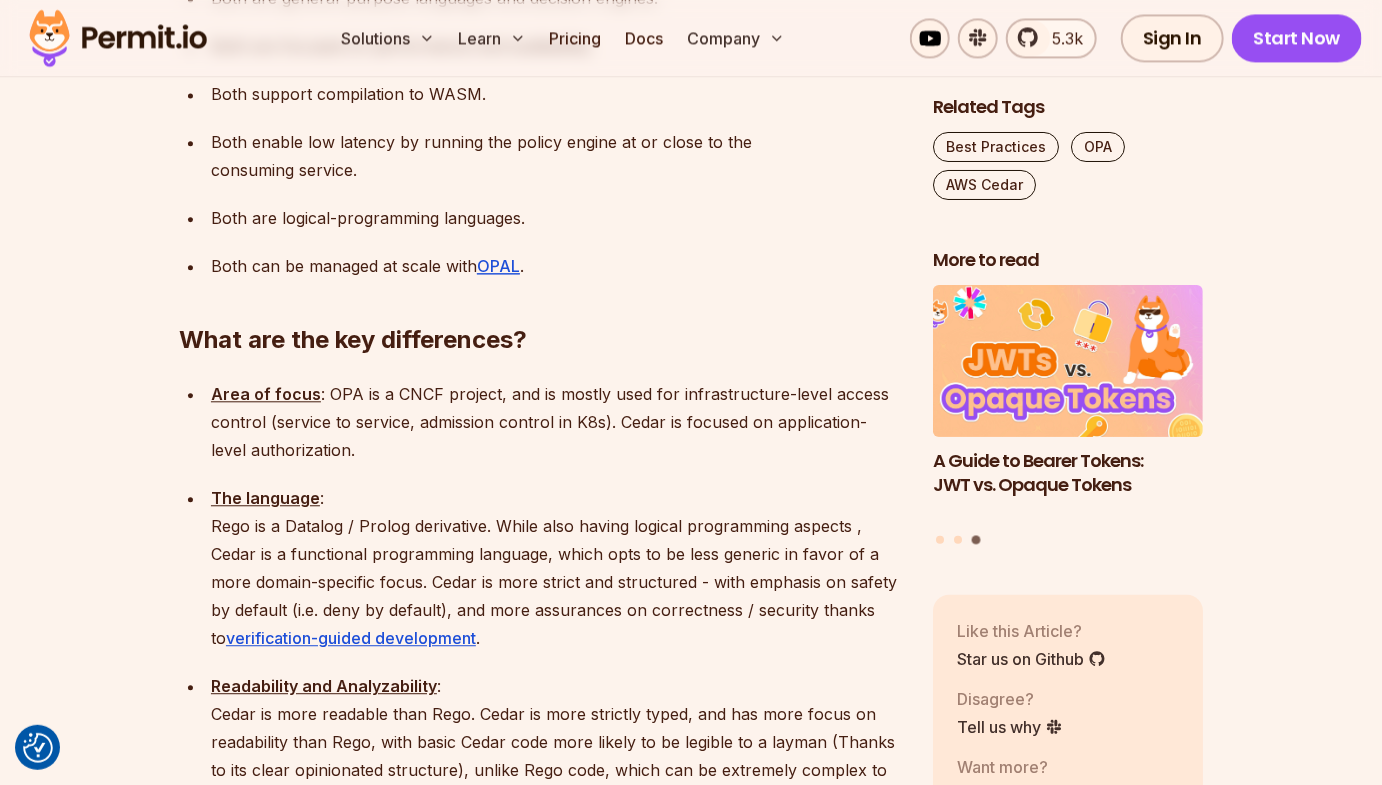 click on "Area of focus" at bounding box center [266, 394] 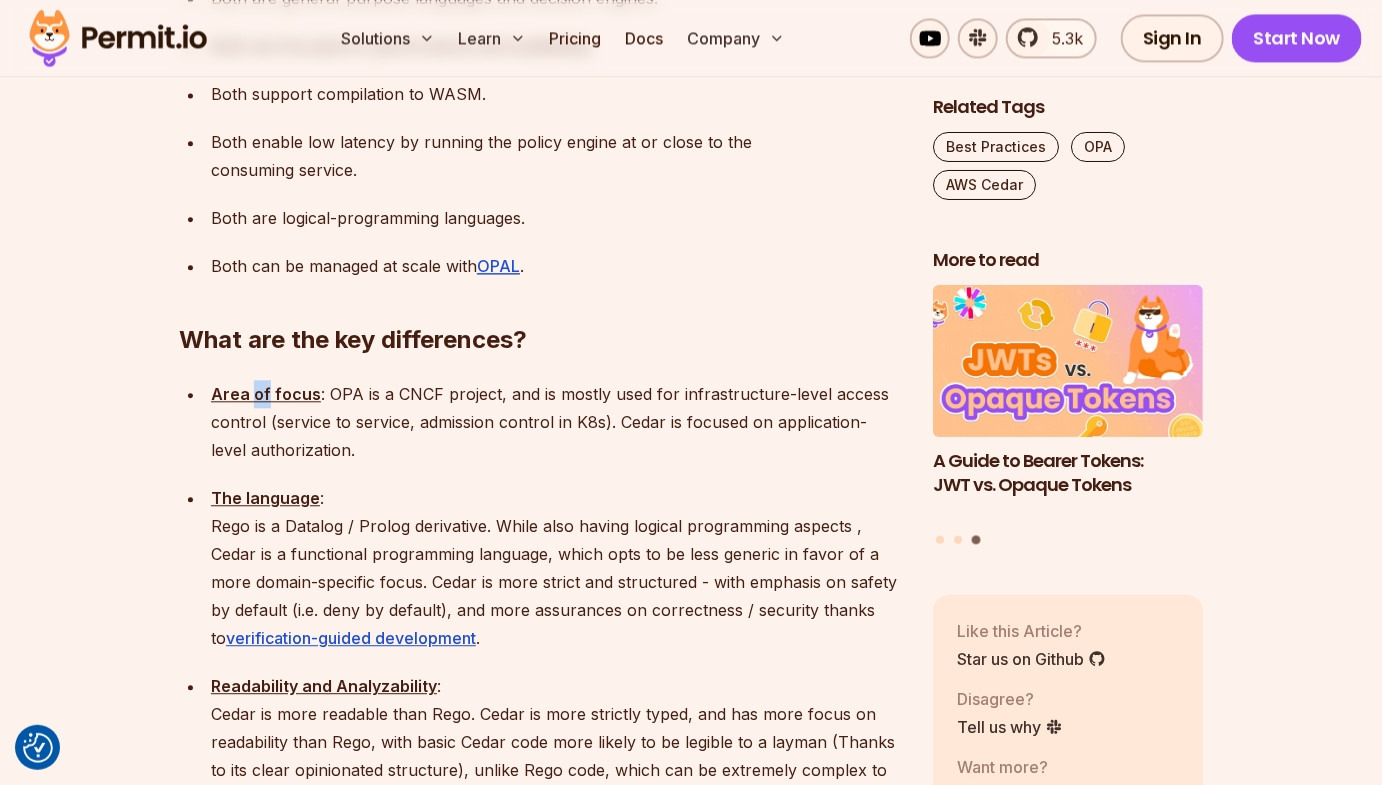click on "Area of focus" at bounding box center [266, 394] 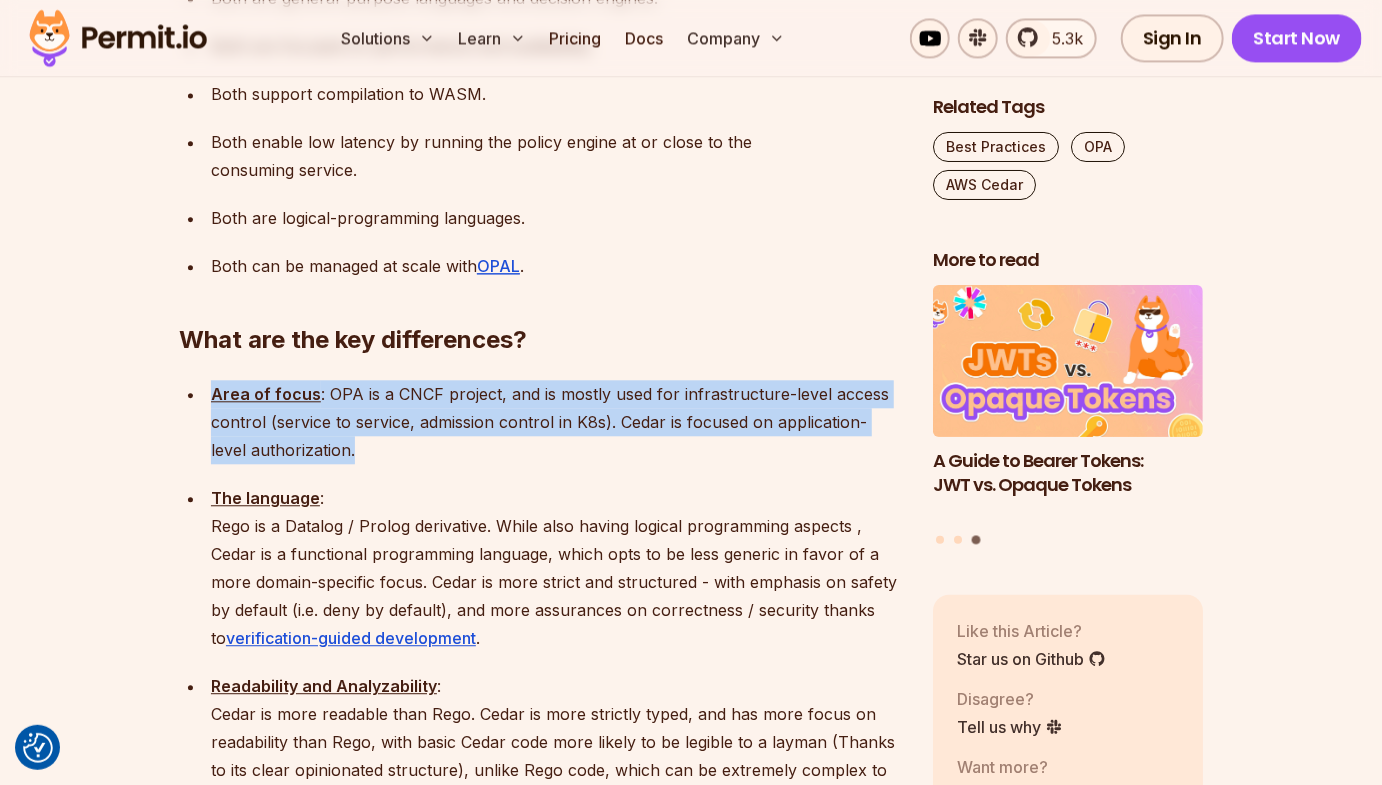 click on "Area of focus" at bounding box center (266, 394) 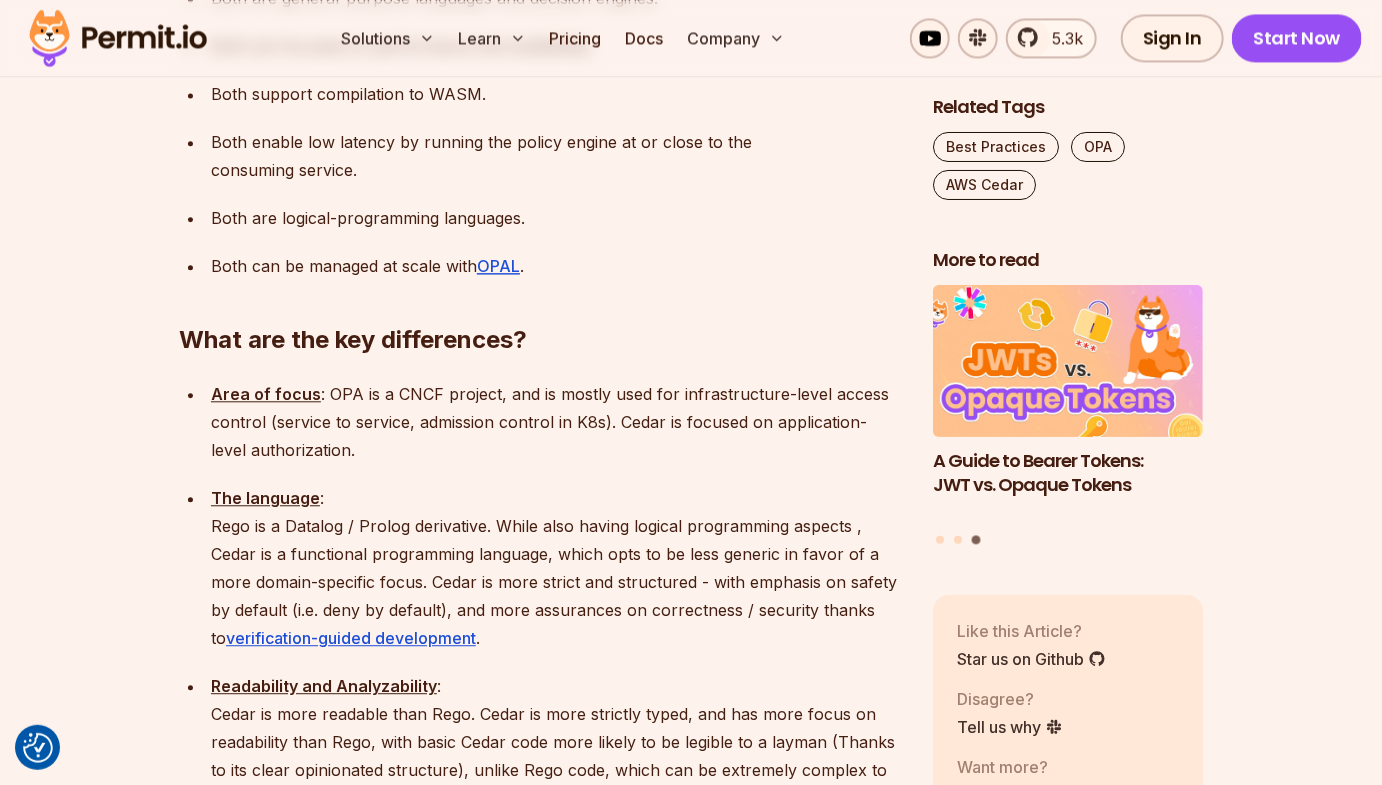 click on "Area of focus" at bounding box center (266, 394) 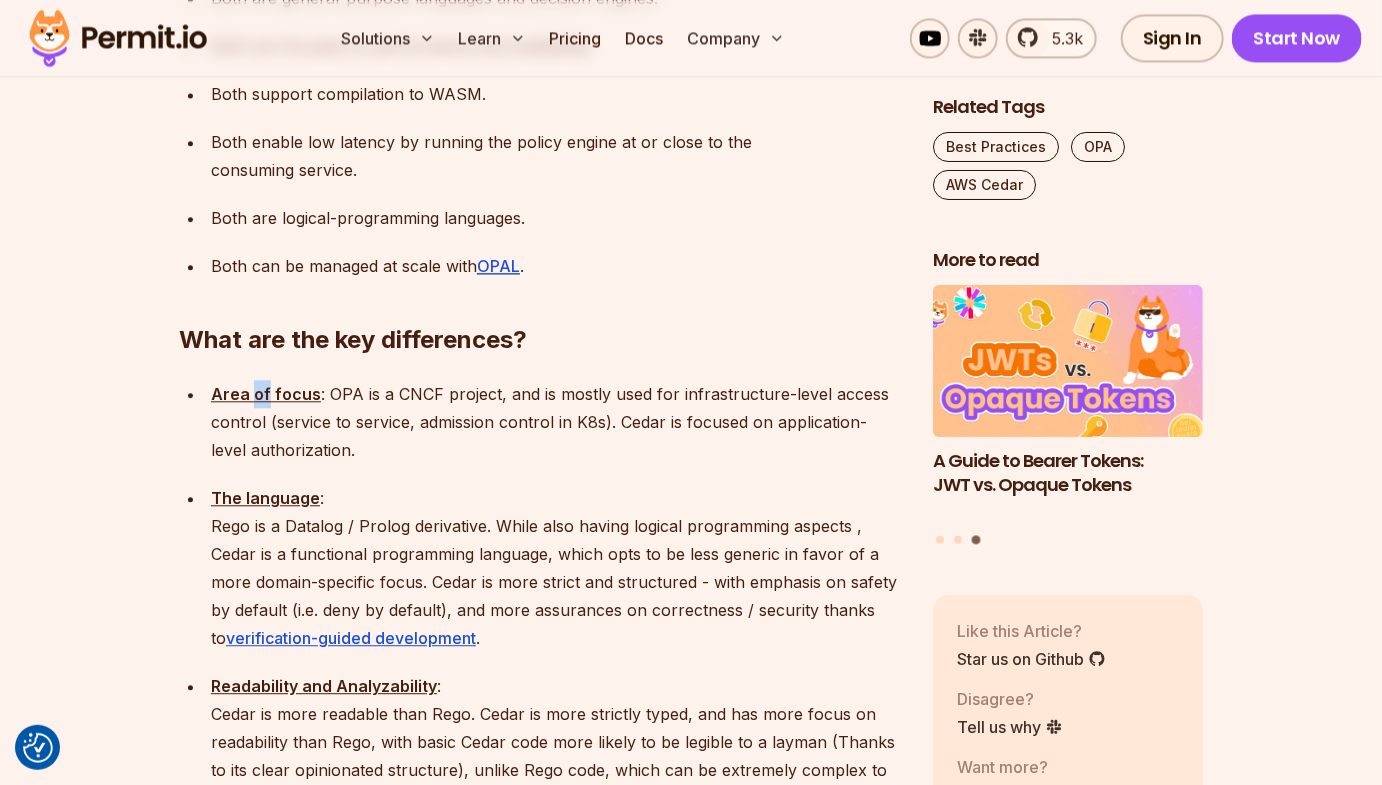 click on "Area of focus" at bounding box center [266, 394] 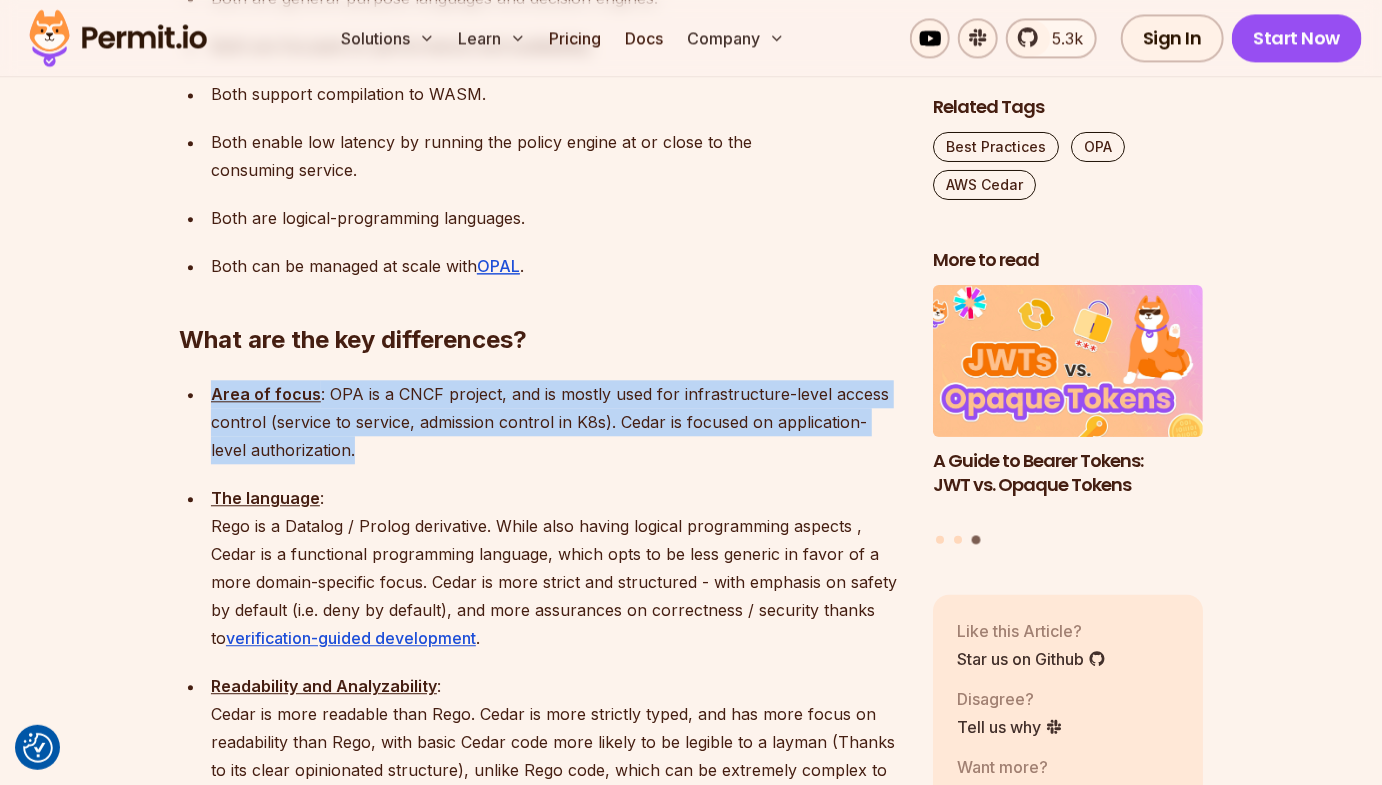 click on "Area of focus" at bounding box center [266, 394] 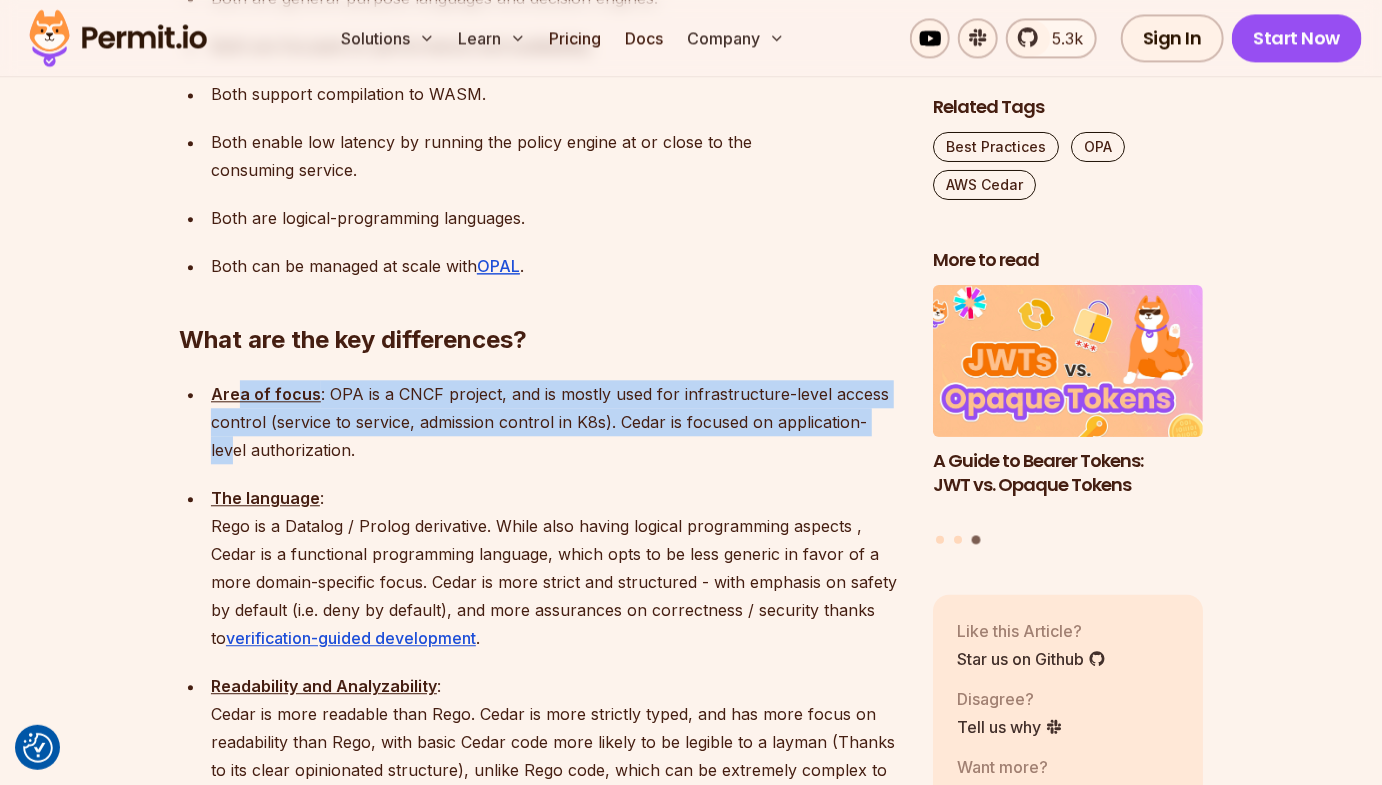 drag, startPoint x: 234, startPoint y: 369, endPoint x: 231, endPoint y: 434, distance: 65.06919 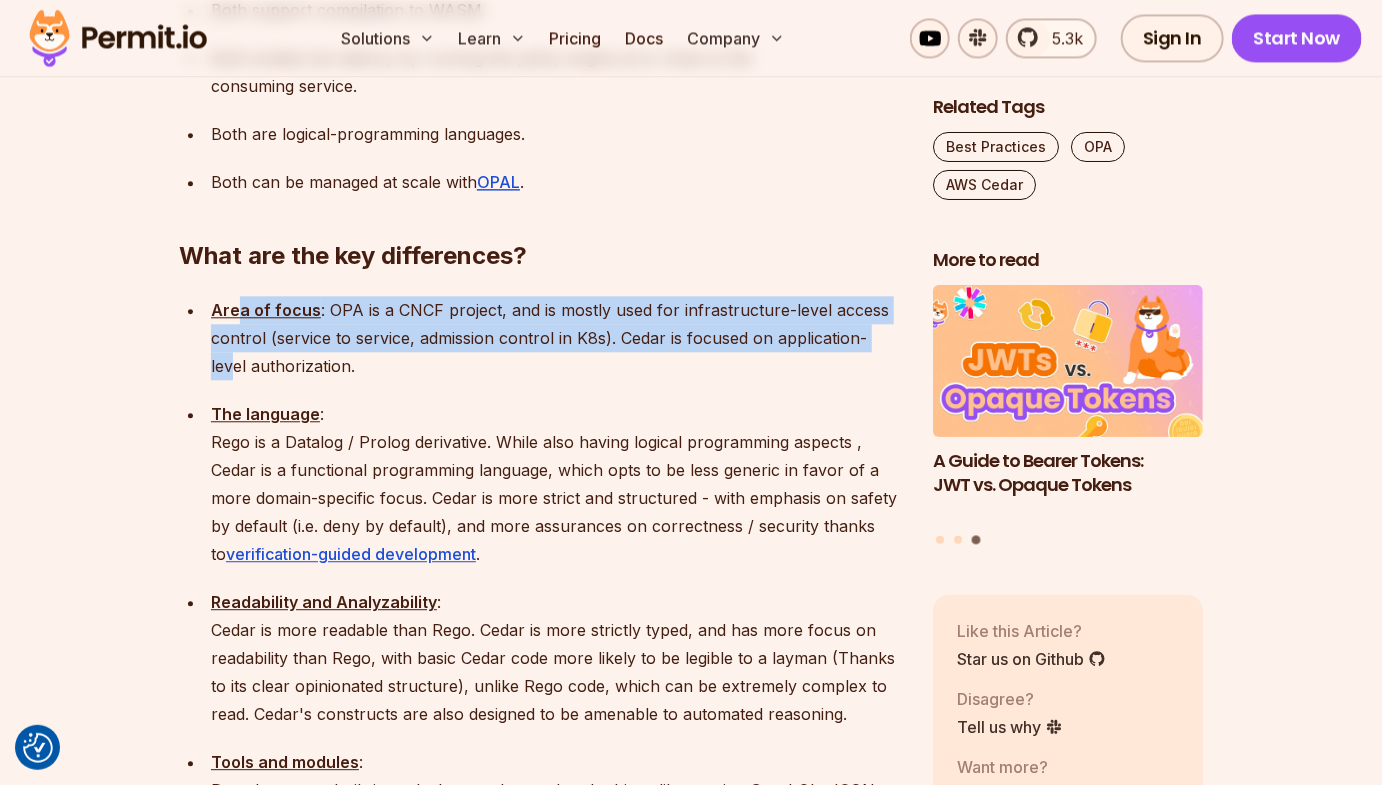 scroll, scrollTop: 2108, scrollLeft: 0, axis: vertical 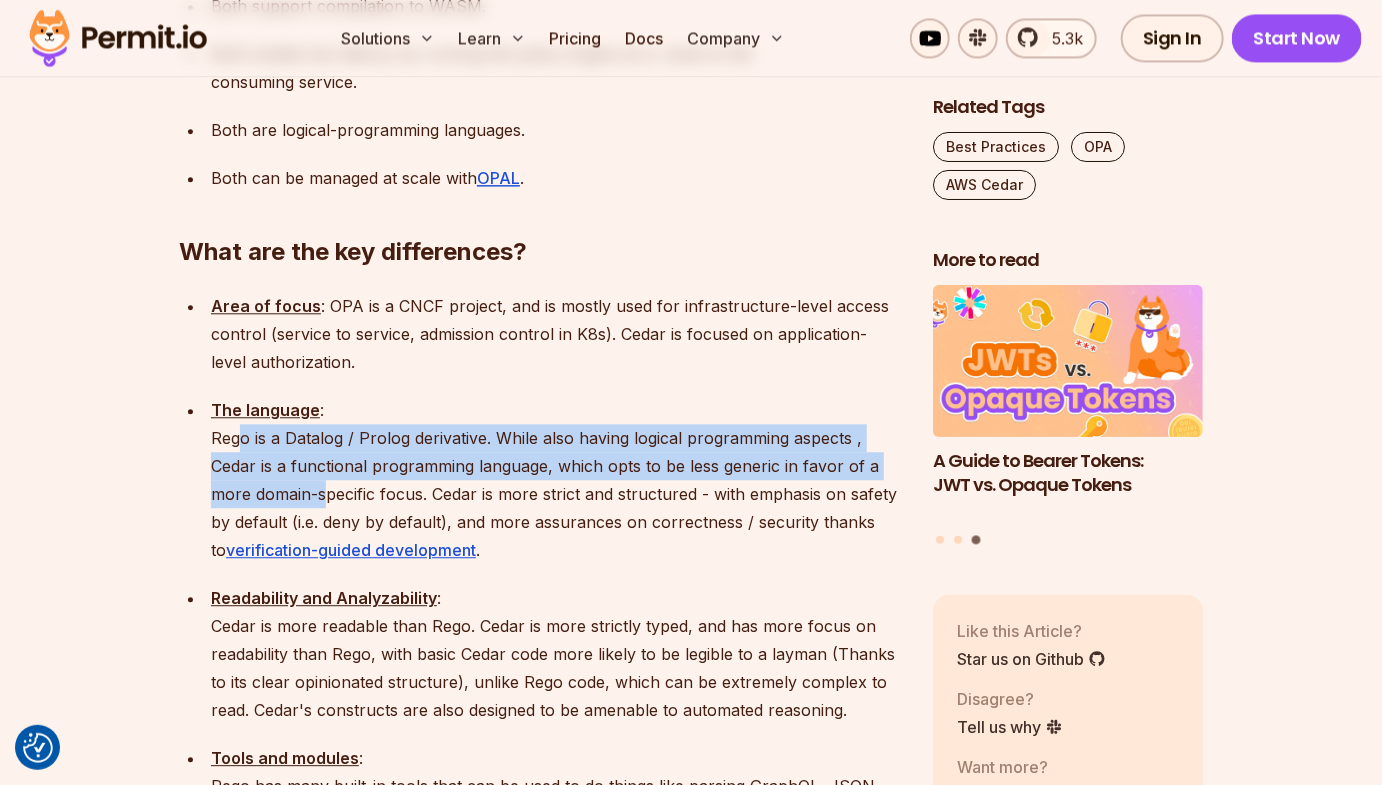 drag, startPoint x: 235, startPoint y: 412, endPoint x: 327, endPoint y: 471, distance: 109.29318 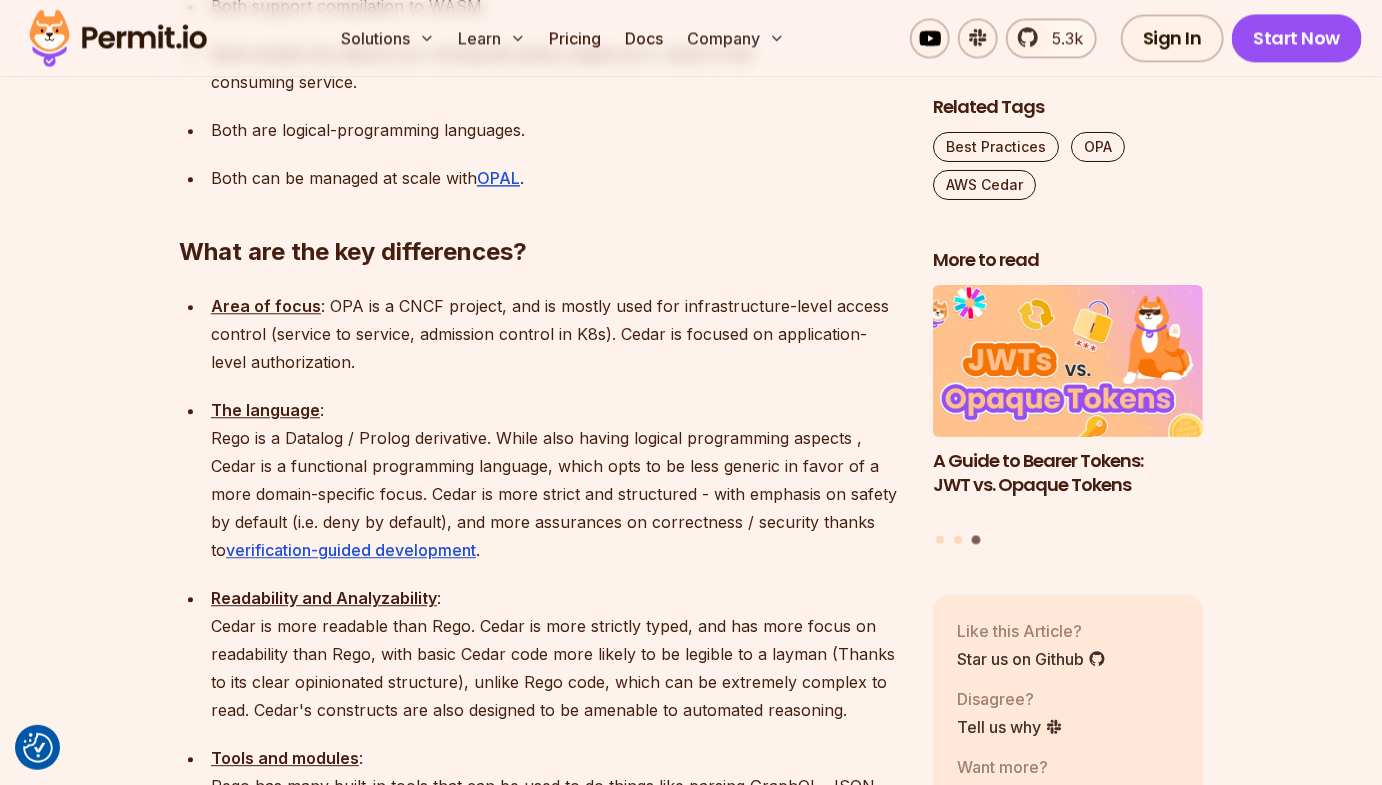 click on "The language :  Rego is a Datalog / Prolog derivative. While also having logical programming aspects , Cedar is a functional programming language, which opts to be less generic in favor of a more domain-specific focus. Cedar is more strict and structured - with emphasis on safety by default (i.e. deny by default), and more assurances on correctness / security thanks to  verification-guided development ." at bounding box center [556, 480] 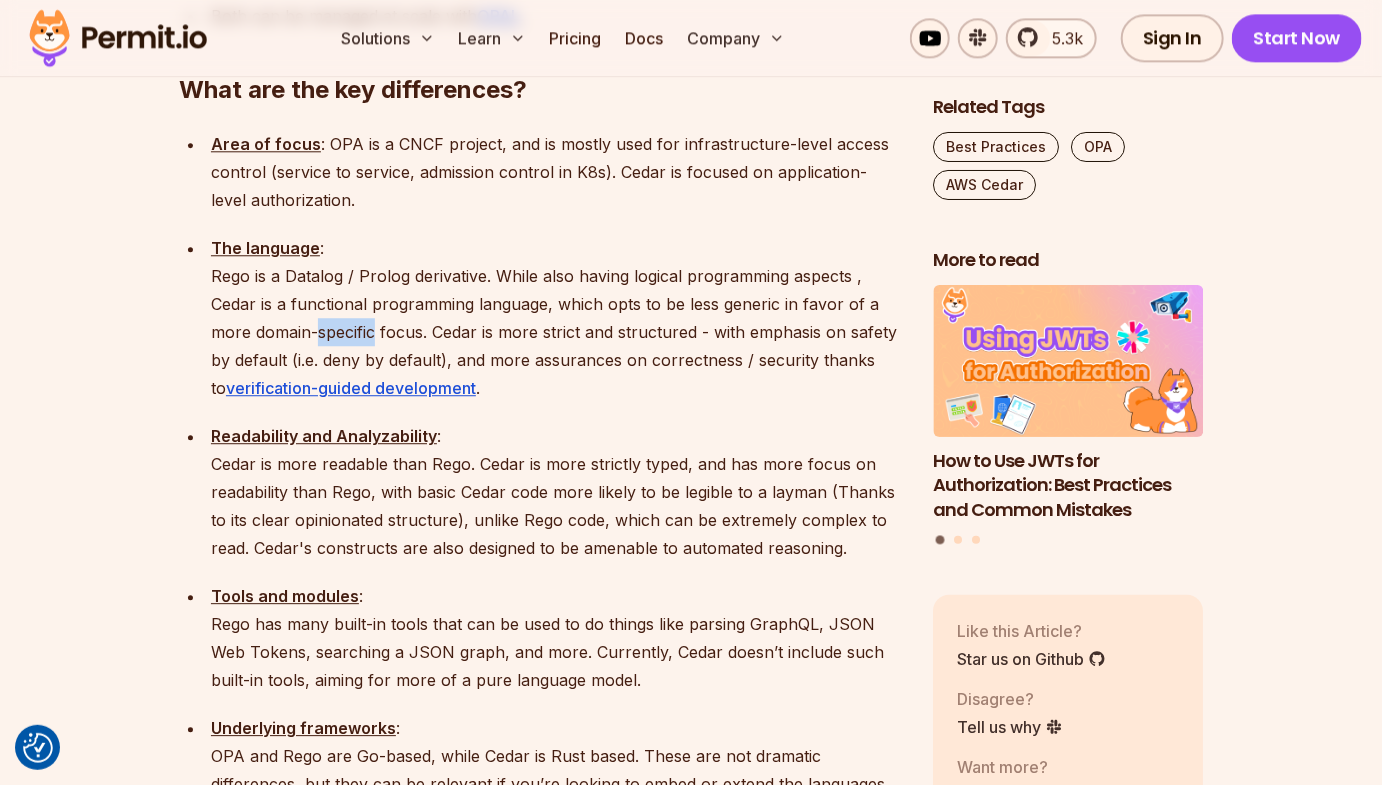 scroll, scrollTop: 2272, scrollLeft: 0, axis: vertical 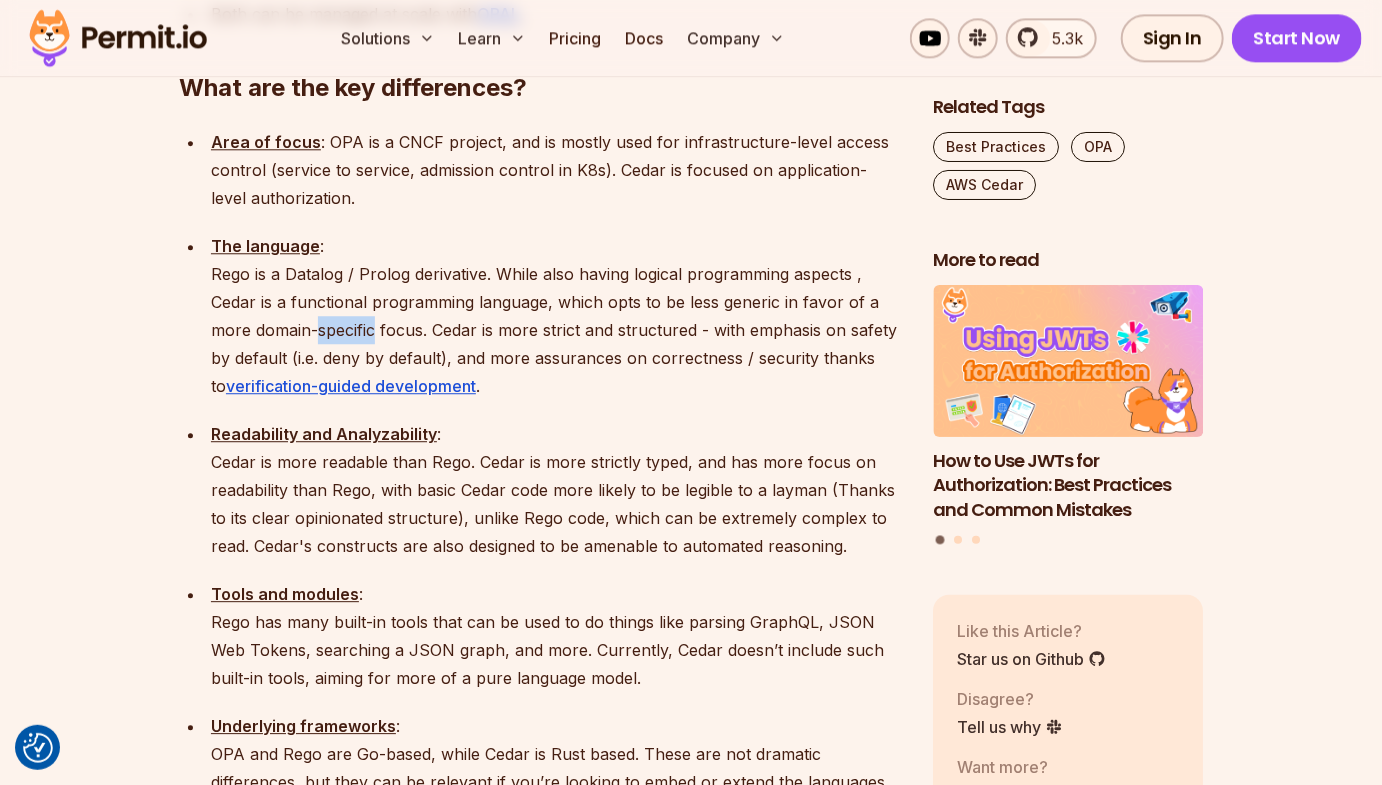 click on "Readability and Analyzability :  Cedar is more readable than Rego. Cedar is more strictly typed, and has more focus on readability than Rego, with basic Cedar code more likely to be legible to a layman (Thanks to its clear opinionated structure), unlike Rego code, which can be extremely complex to read. Cedar's constructs are also designed to be amenable to automated reasoning." at bounding box center (556, 490) 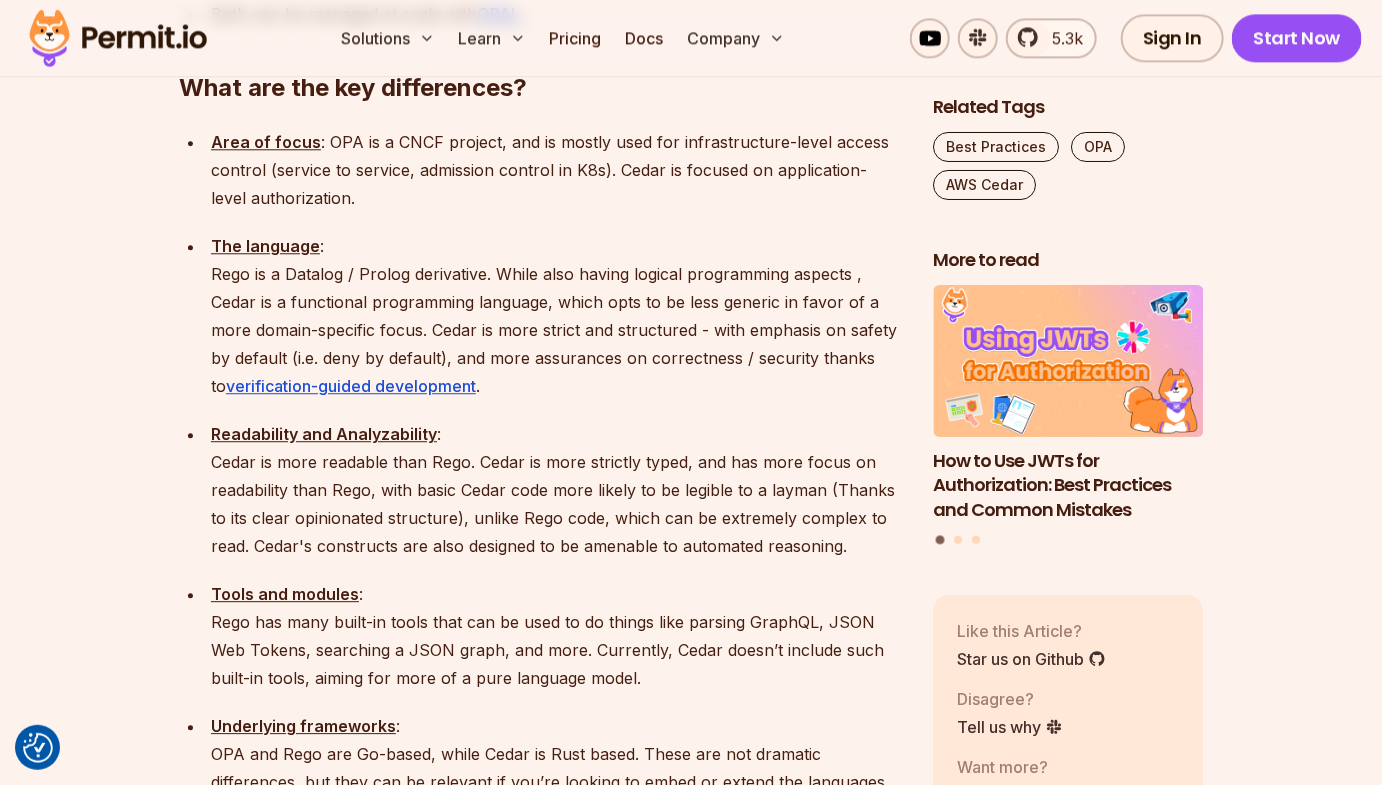 click on "Readability and Analyzability :  Cedar is more readable than Rego. Cedar is more strictly typed, and has more focus on readability than Rego, with basic Cedar code more likely to be legible to a layman (Thanks to its clear opinionated structure), unlike Rego code, which can be extremely complex to read. Cedar's constructs are also designed to be amenable to automated reasoning." at bounding box center (556, 490) 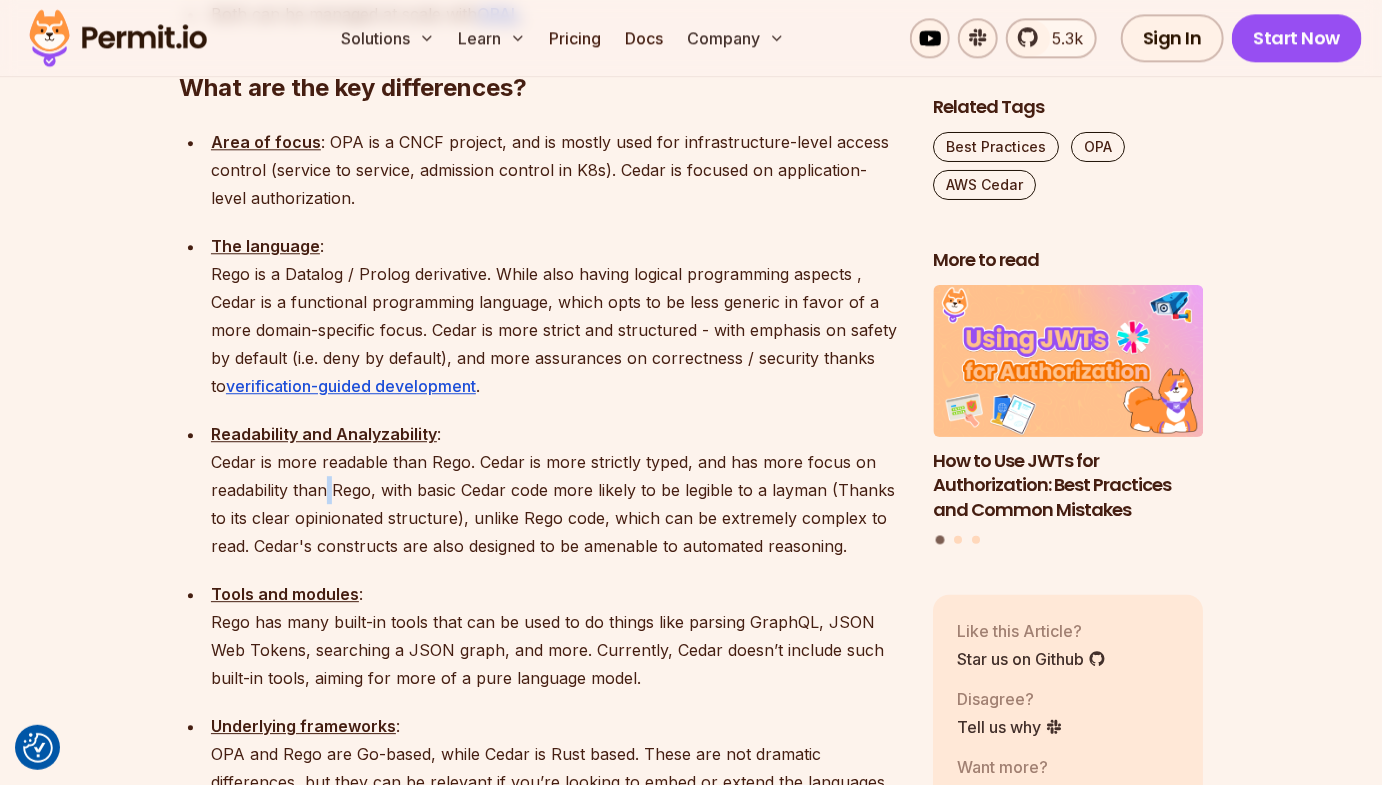 click on "Readability and Analyzability :  Cedar is more readable than Rego. Cedar is more strictly typed, and has more focus on readability than Rego, with basic Cedar code more likely to be legible to a layman (Thanks to its clear opinionated structure), unlike Rego code, which can be extremely complex to read. Cedar's constructs are also designed to be amenable to automated reasoning." at bounding box center [556, 490] 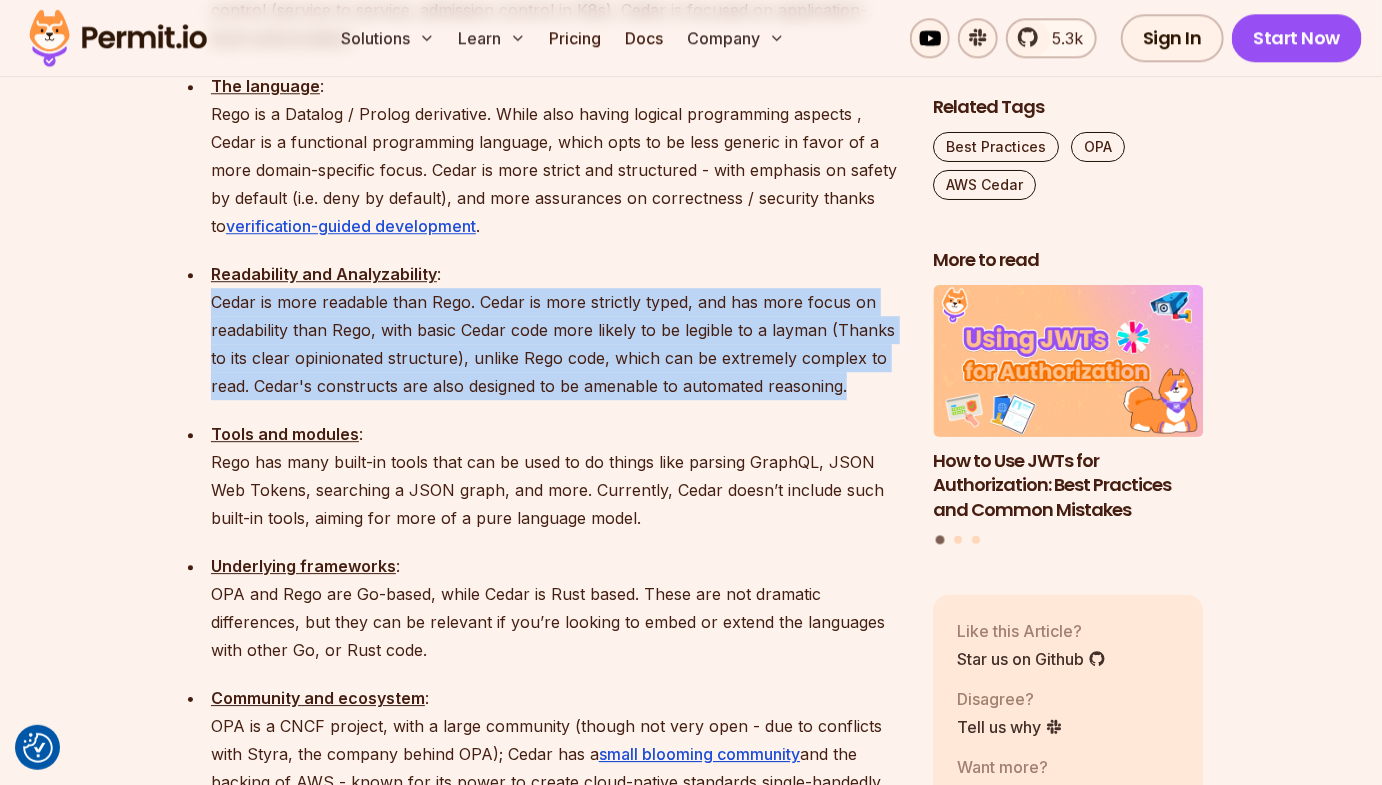 scroll, scrollTop: 2432, scrollLeft: 0, axis: vertical 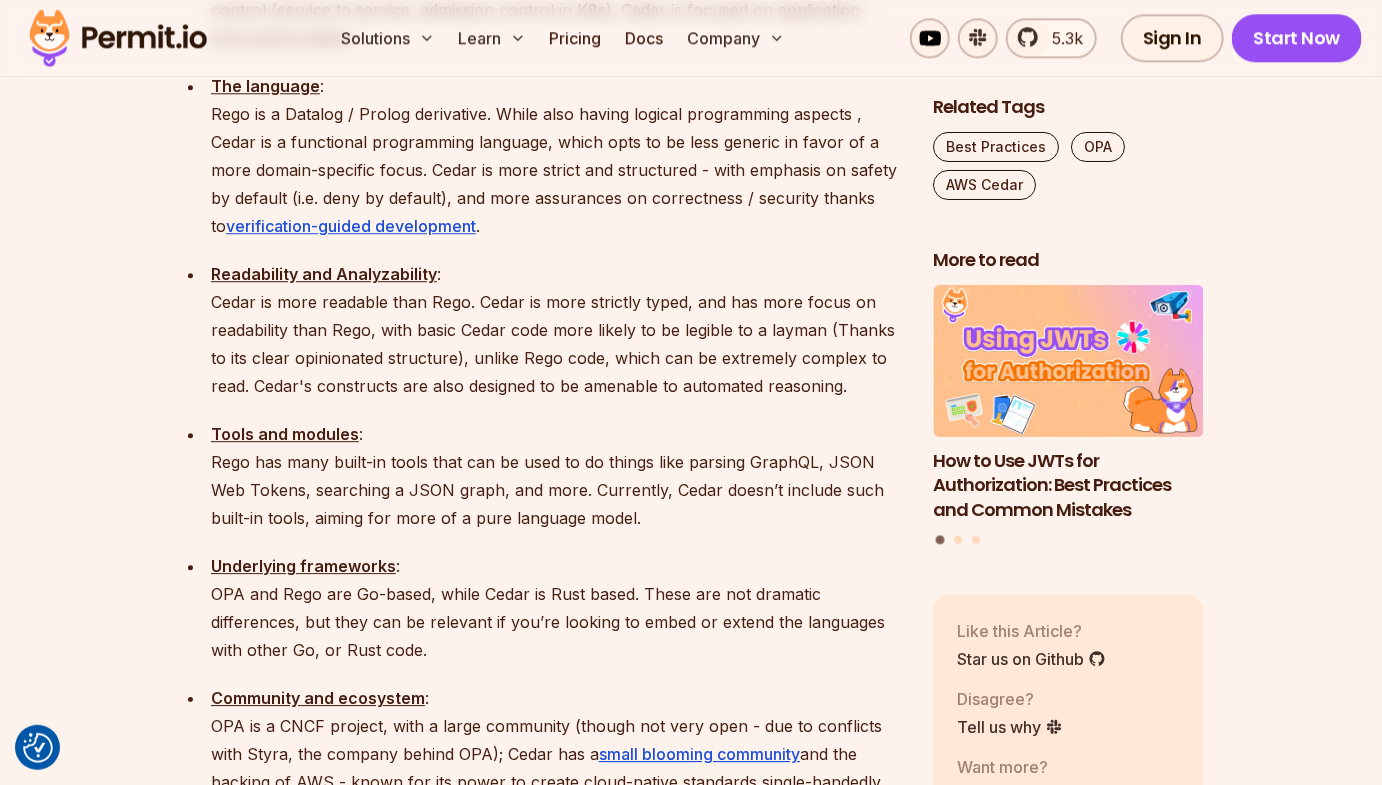 click on "Tools and modules :  Rego has many built-in tools that can be used to do things like parsing GraphQL, JSON Web Tokens, searching a JSON graph, and more. Currently, Cedar doesn’t include such built-in tools, aiming for more of a pure language model." at bounding box center [556, 476] 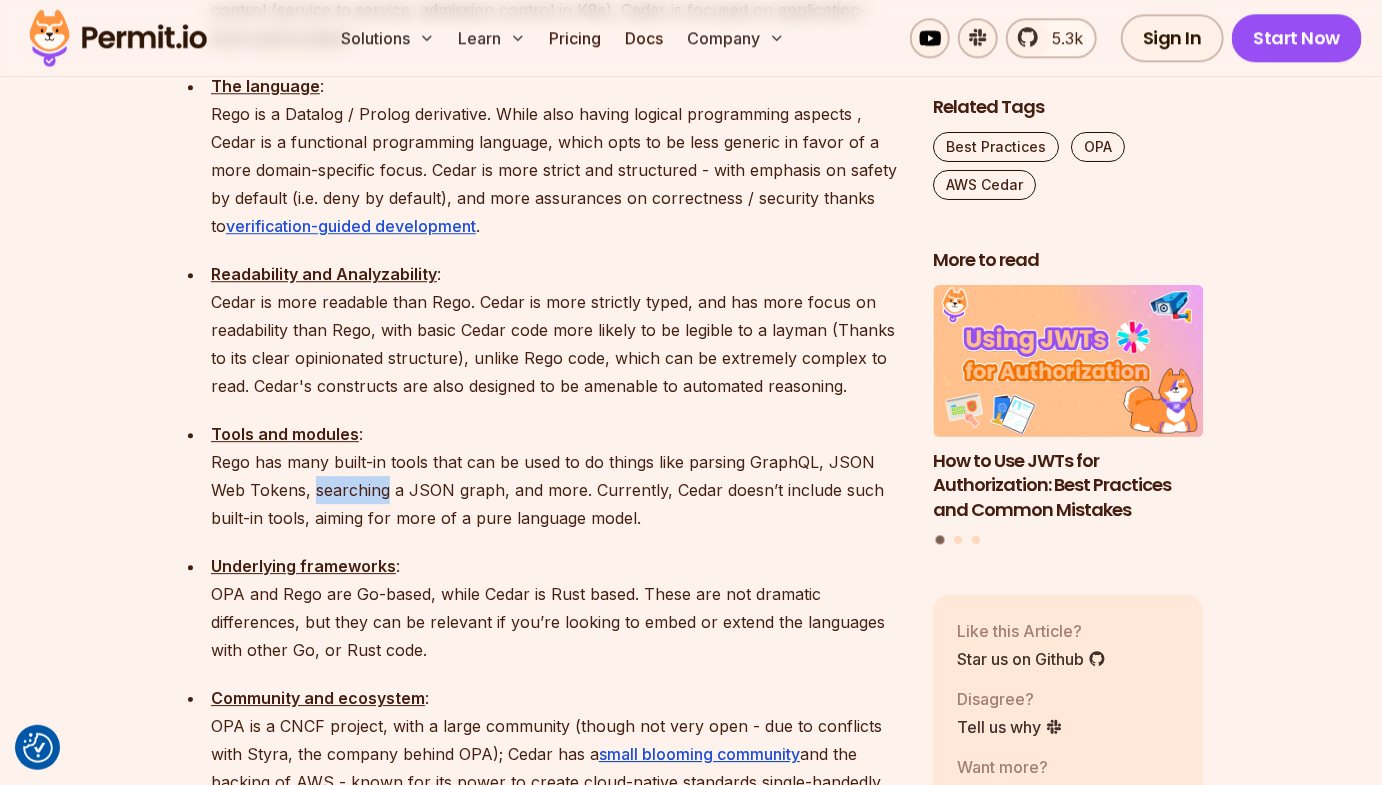 click on "Tools and modules :  Rego has many built-in tools that can be used to do things like parsing GraphQL, JSON Web Tokens, searching a JSON graph, and more. Currently, Cedar doesn’t include such built-in tools, aiming for more of a pure language model." at bounding box center (556, 476) 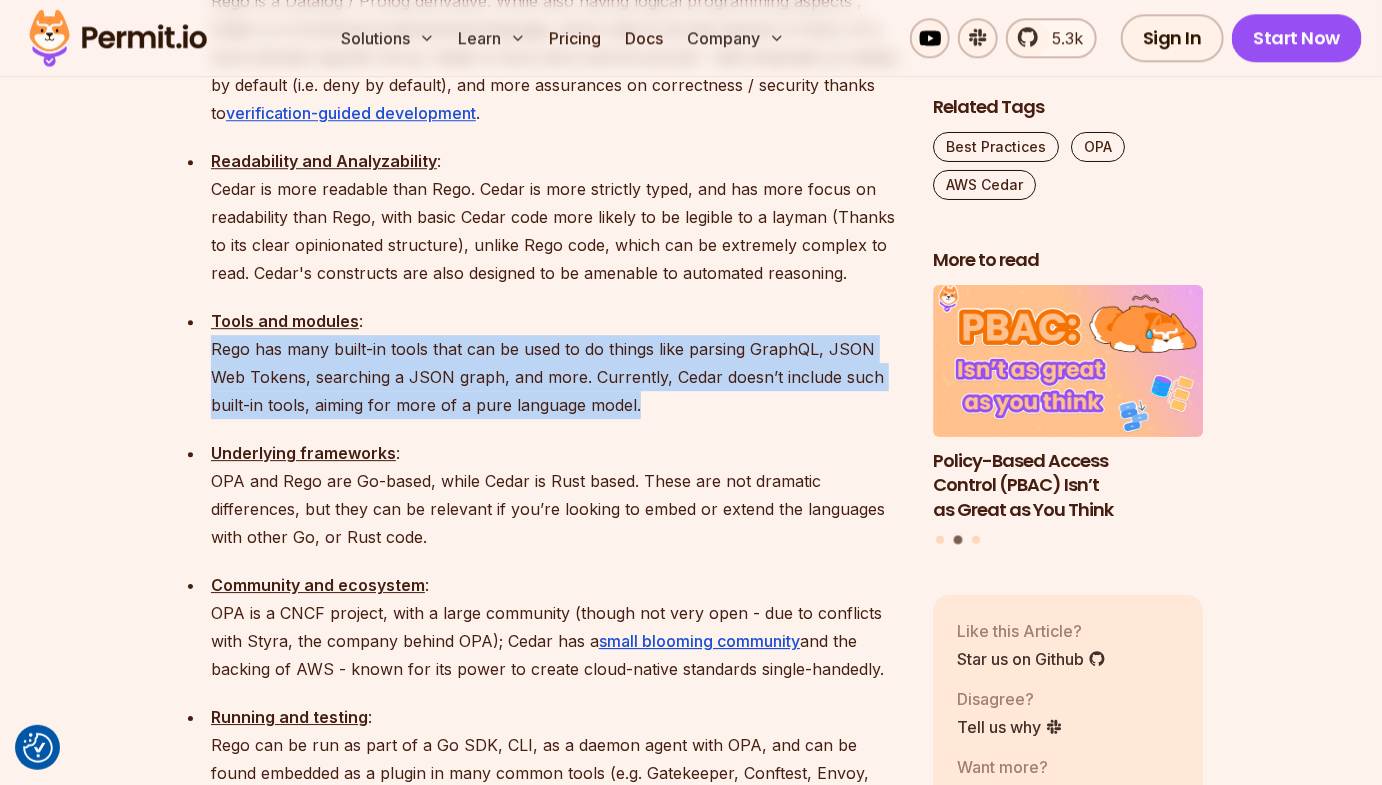 scroll, scrollTop: 2541, scrollLeft: 0, axis: vertical 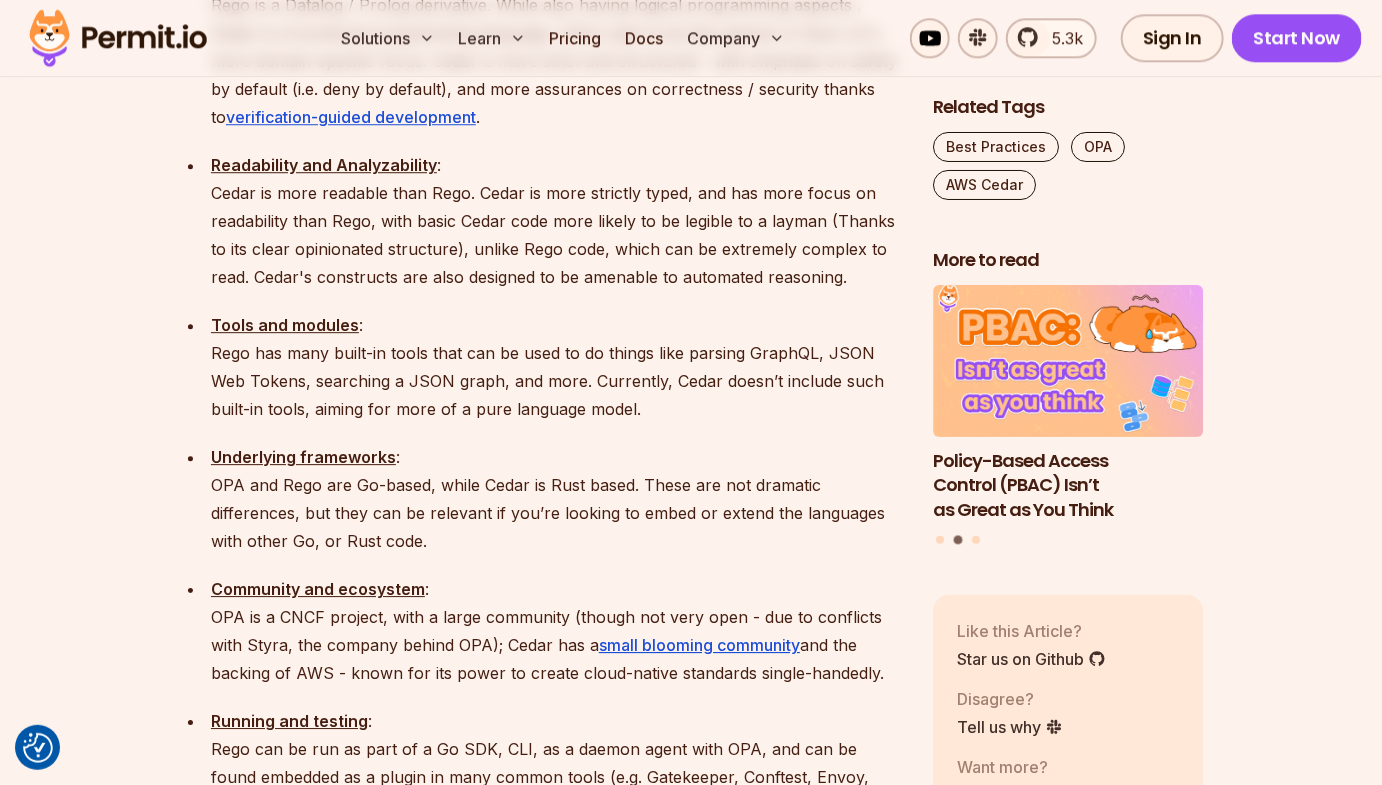 click on "Underlying frameworks :  OPA and Rego are Go-based, while Cedar is Rust based. These are not dramatic differences, but they can be relevant if you’re looking to embed or extend the languages with other Go, or Rust code." at bounding box center (556, 499) 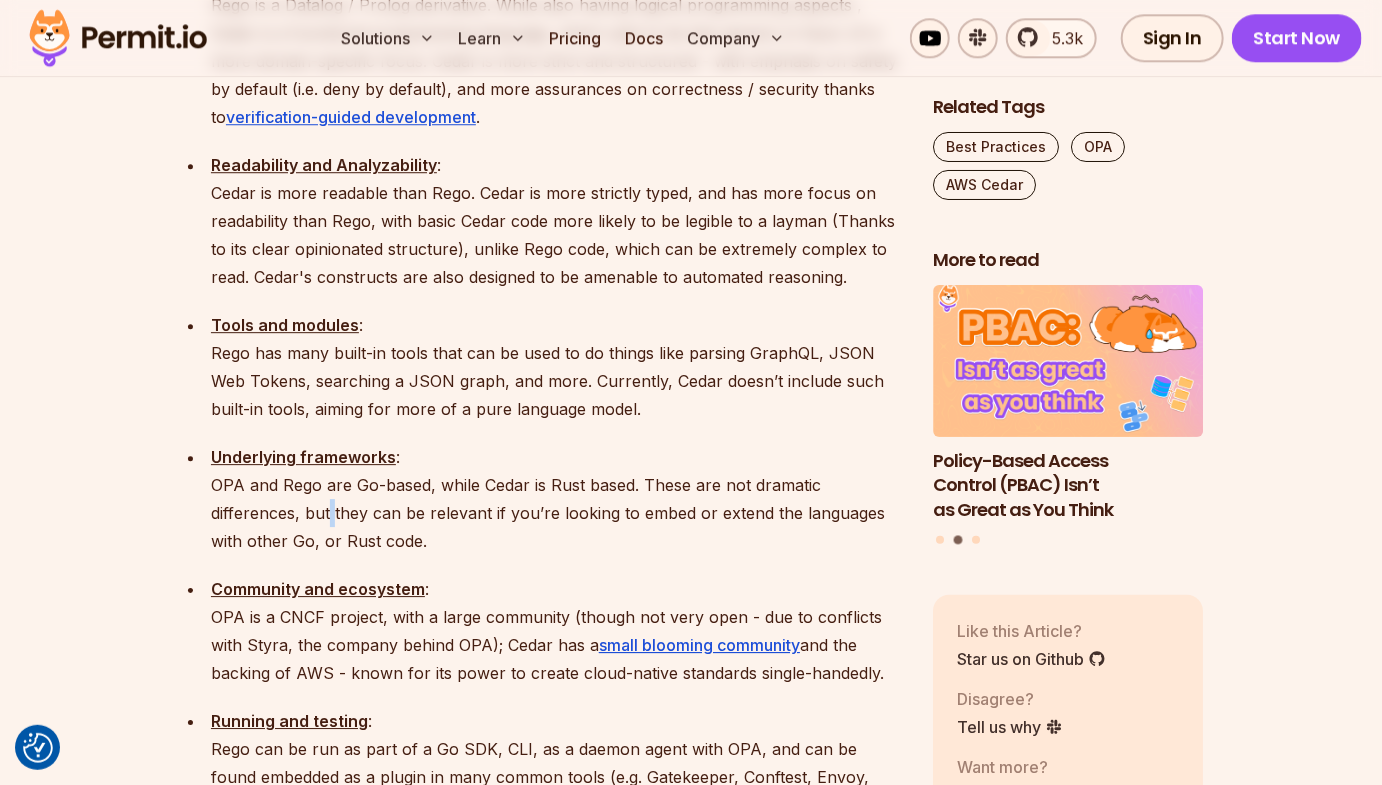 click on "Underlying frameworks :  OPA and Rego are Go-based, while Cedar is Rust based. These are not dramatic differences, but they can be relevant if you’re looking to embed or extend the languages with other Go, or Rust code." at bounding box center (556, 499) 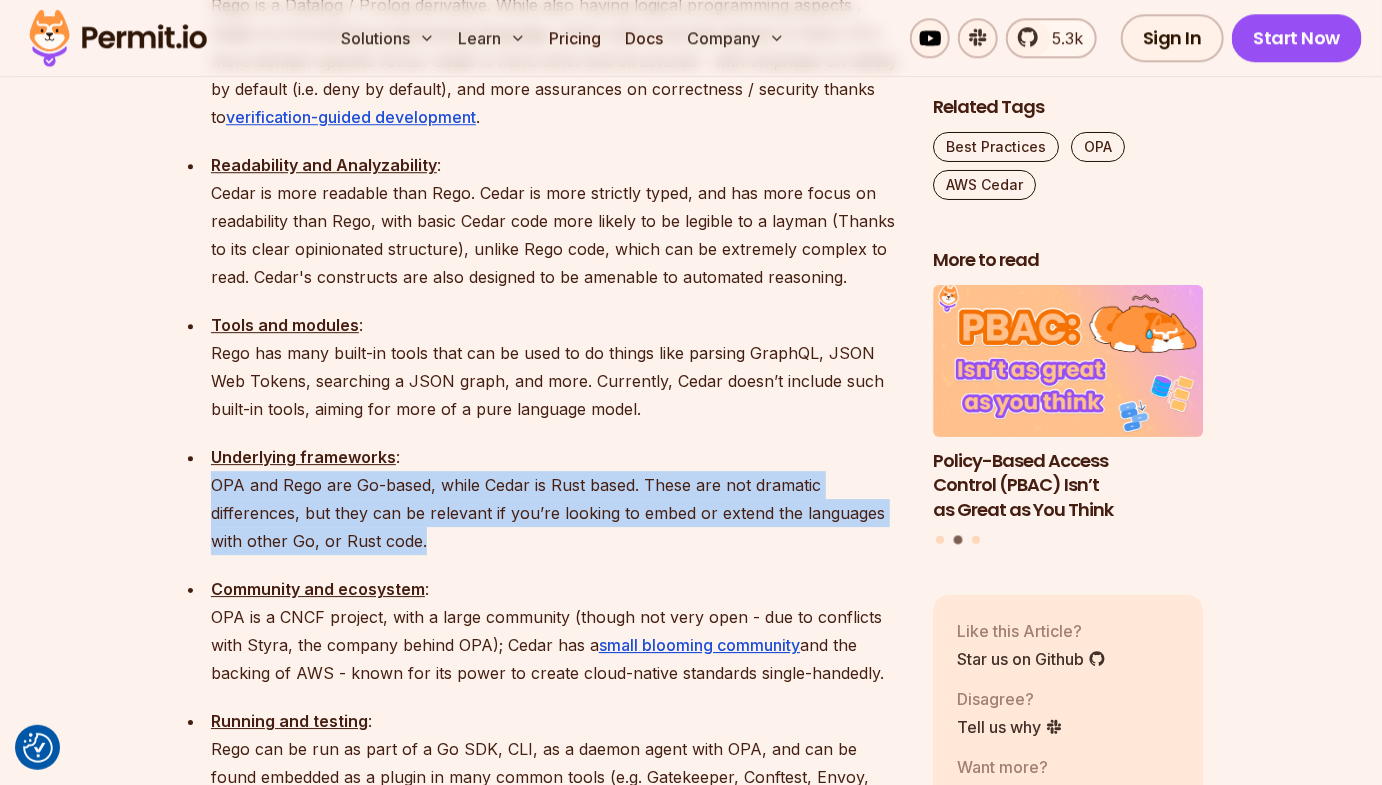 click on "Underlying frameworks :  OPA and Rego are Go-based, while Cedar is Rust based. These are not dramatic differences, but they can be relevant if you’re looking to embed or extend the languages with other Go, or Rust code." at bounding box center (556, 499) 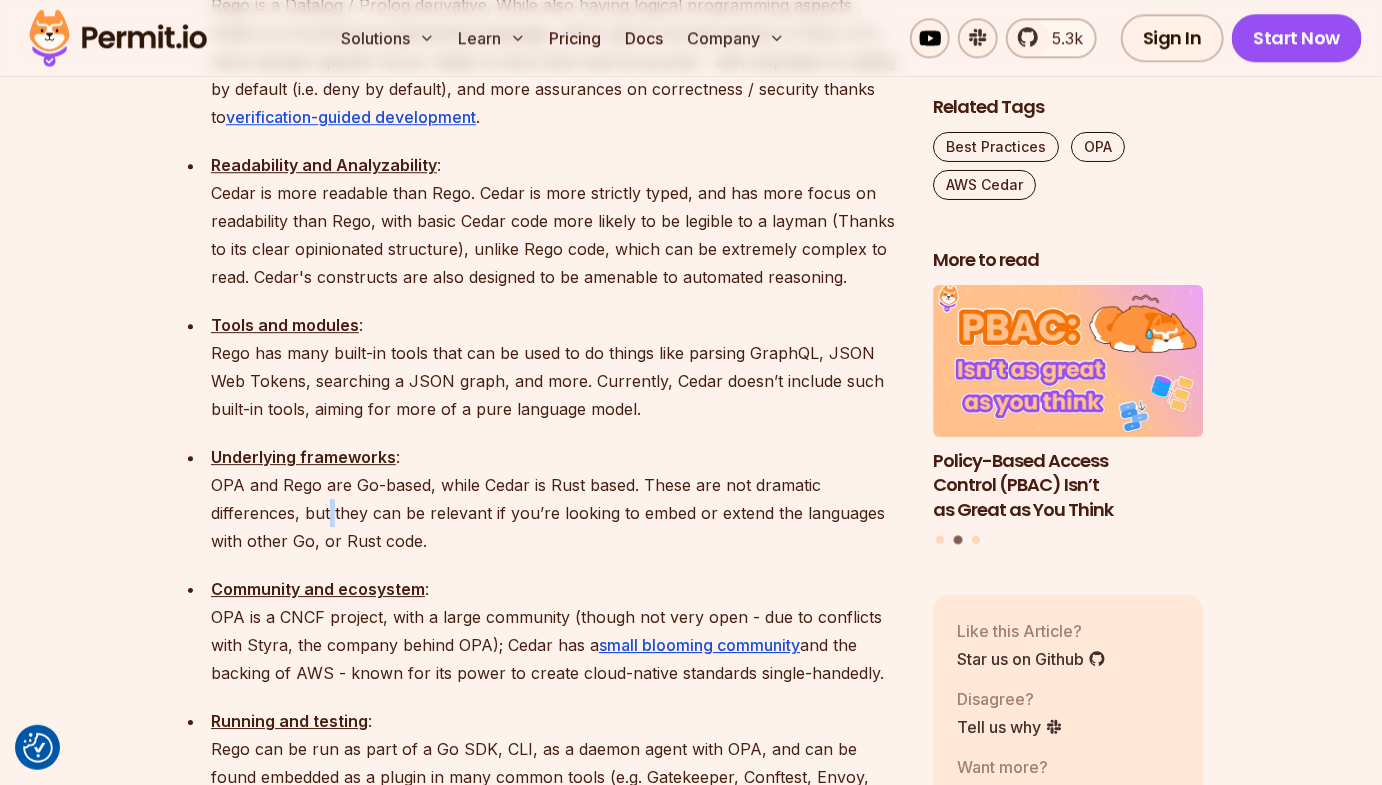 click on "Underlying frameworks :  OPA and Rego are Go-based, while Cedar is Rust based. These are not dramatic differences, but they can be relevant if you’re looking to embed or extend the languages with other Go, or Rust code." at bounding box center (556, 499) 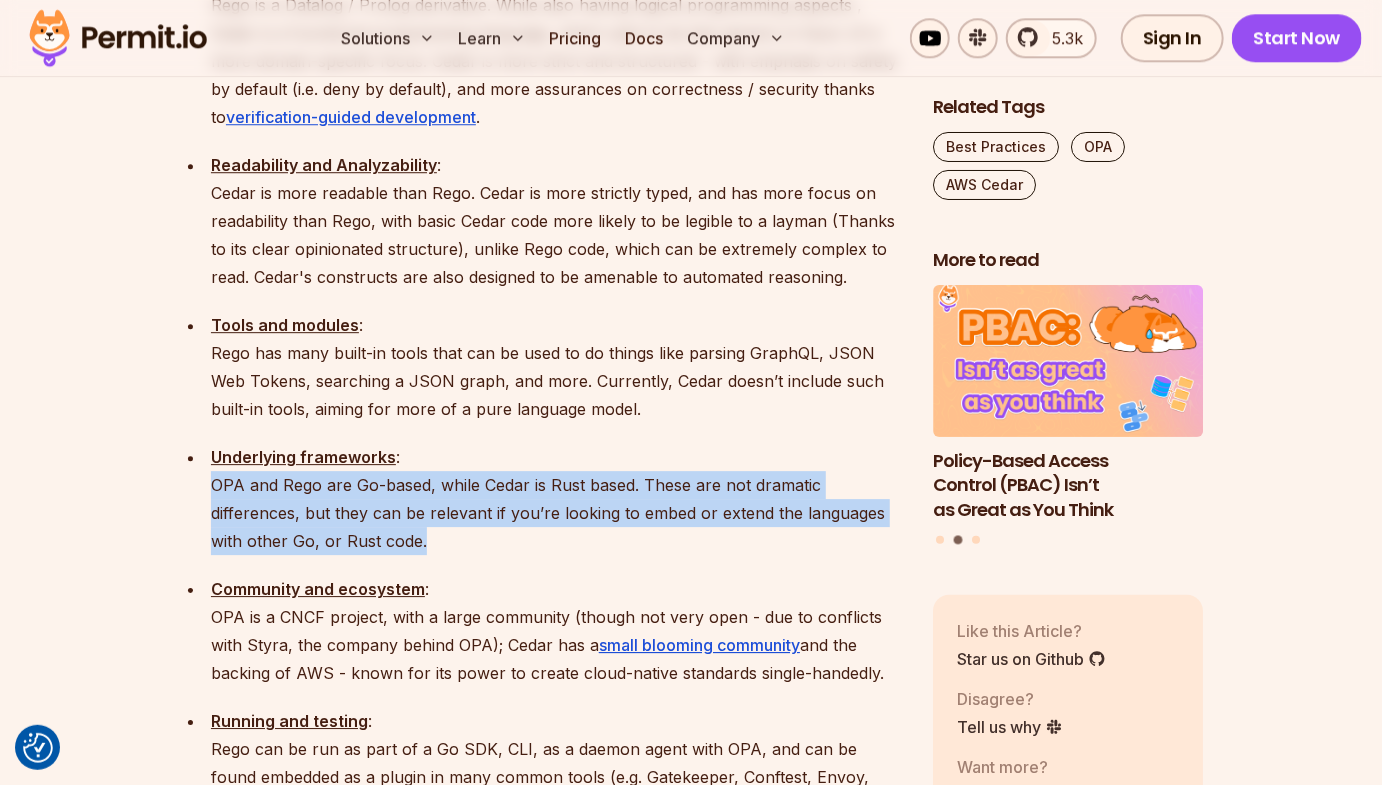 click on "Underlying frameworks :  OPA and Rego are Go-based, while Cedar is Rust based. These are not dramatic differences, but they can be relevant if you’re looking to embed or extend the languages with other Go, or Rust code." at bounding box center [556, 499] 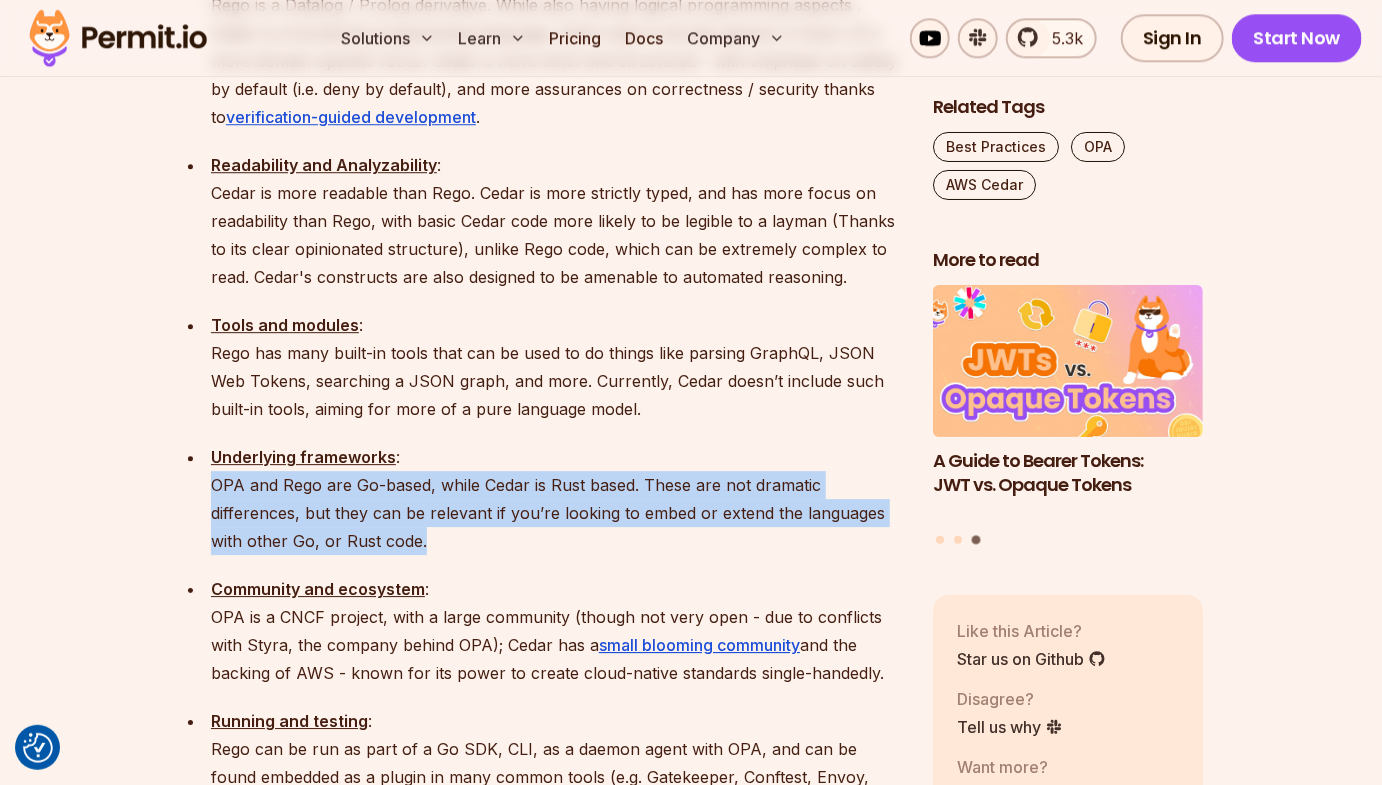 click on "Underlying frameworks :  OPA and Rego are Go-based, while Cedar is Rust based. These are not dramatic differences, but they can be relevant if you’re looking to embed or extend the languages with other Go, or Rust code." at bounding box center [556, 499] 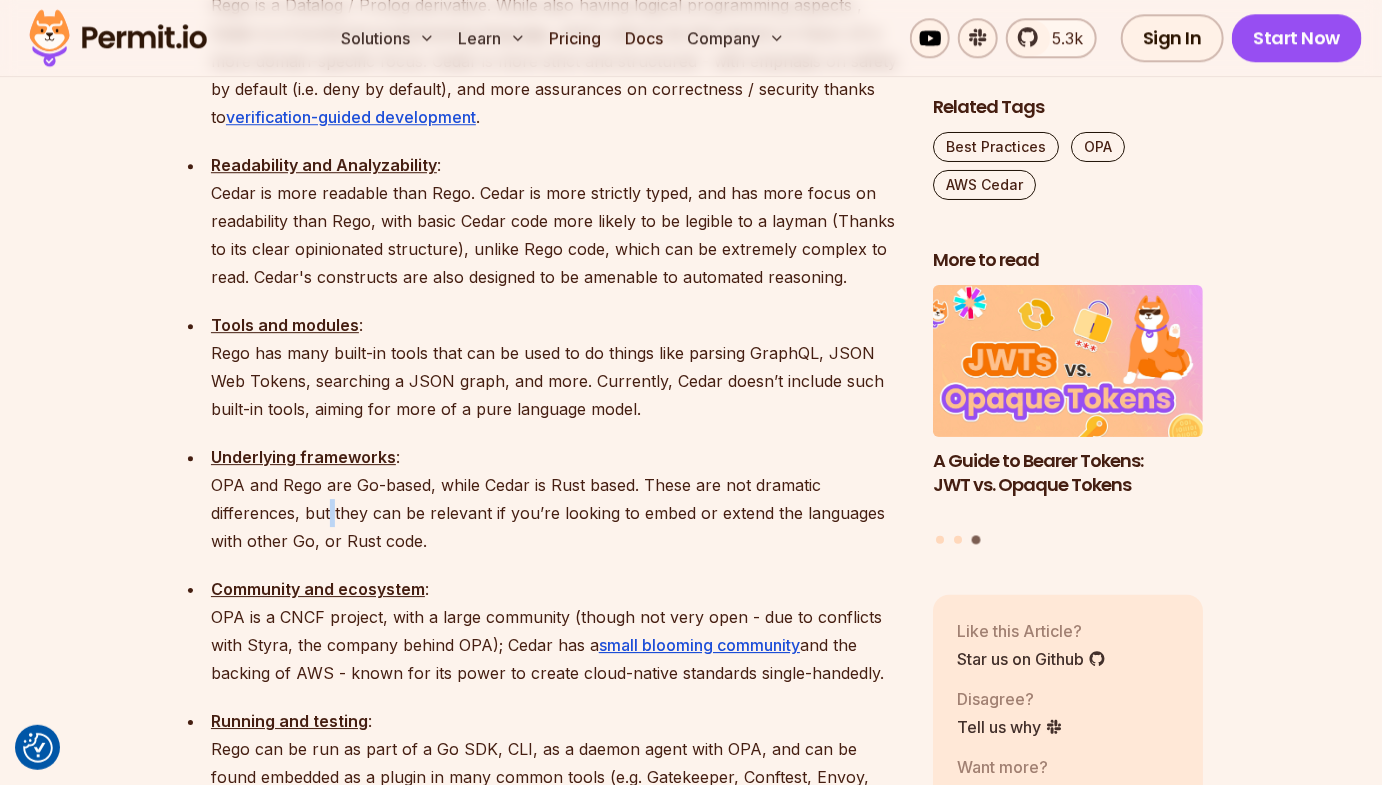 click on "Underlying frameworks :  OPA and Rego are Go-based, while Cedar is Rust based. These are not dramatic differences, but they can be relevant if you’re looking to embed or extend the languages with other Go, or Rust code." at bounding box center (556, 499) 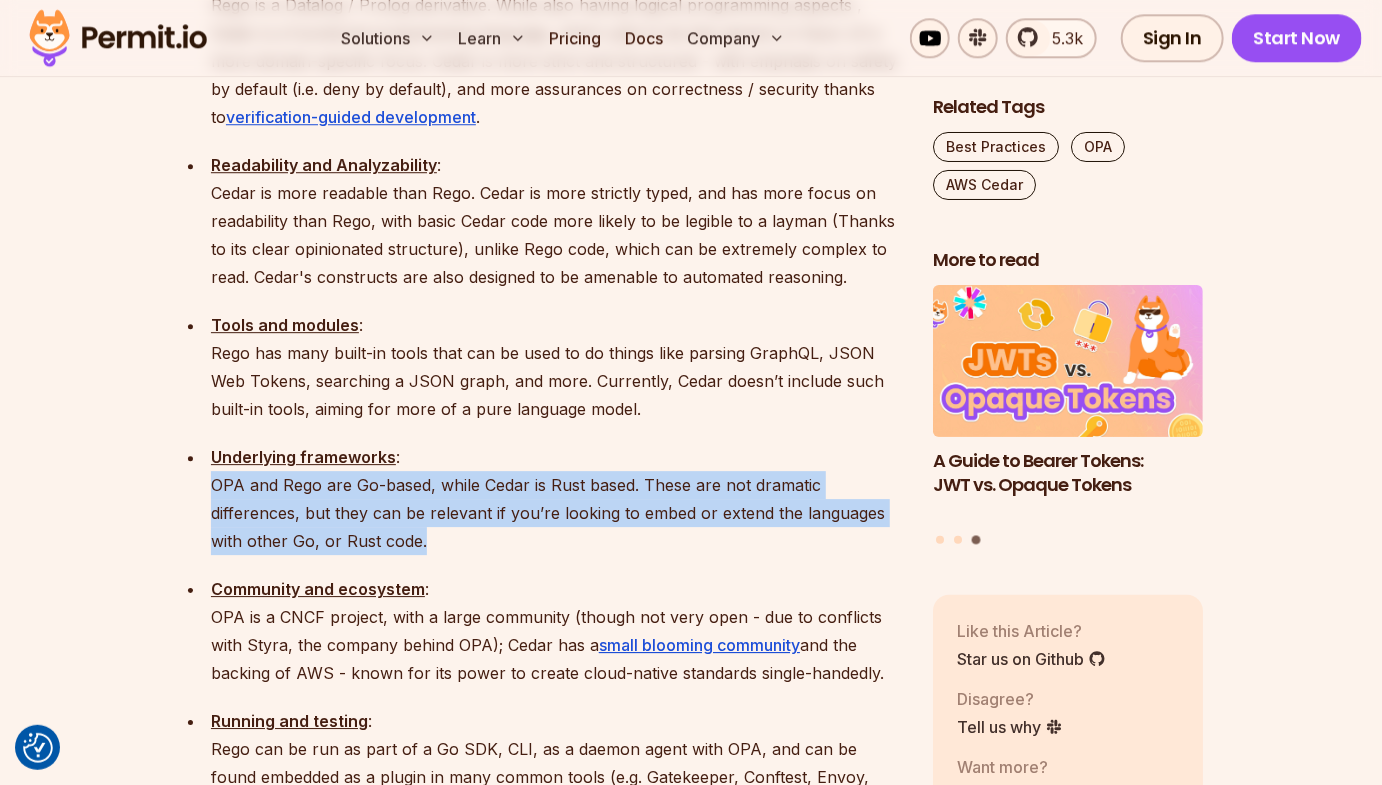 click on "Underlying frameworks :  OPA and Rego are Go-based, while Cedar is Rust based. These are not dramatic differences, but they can be relevant if you’re looking to embed or extend the languages with other Go, or Rust code." at bounding box center (556, 499) 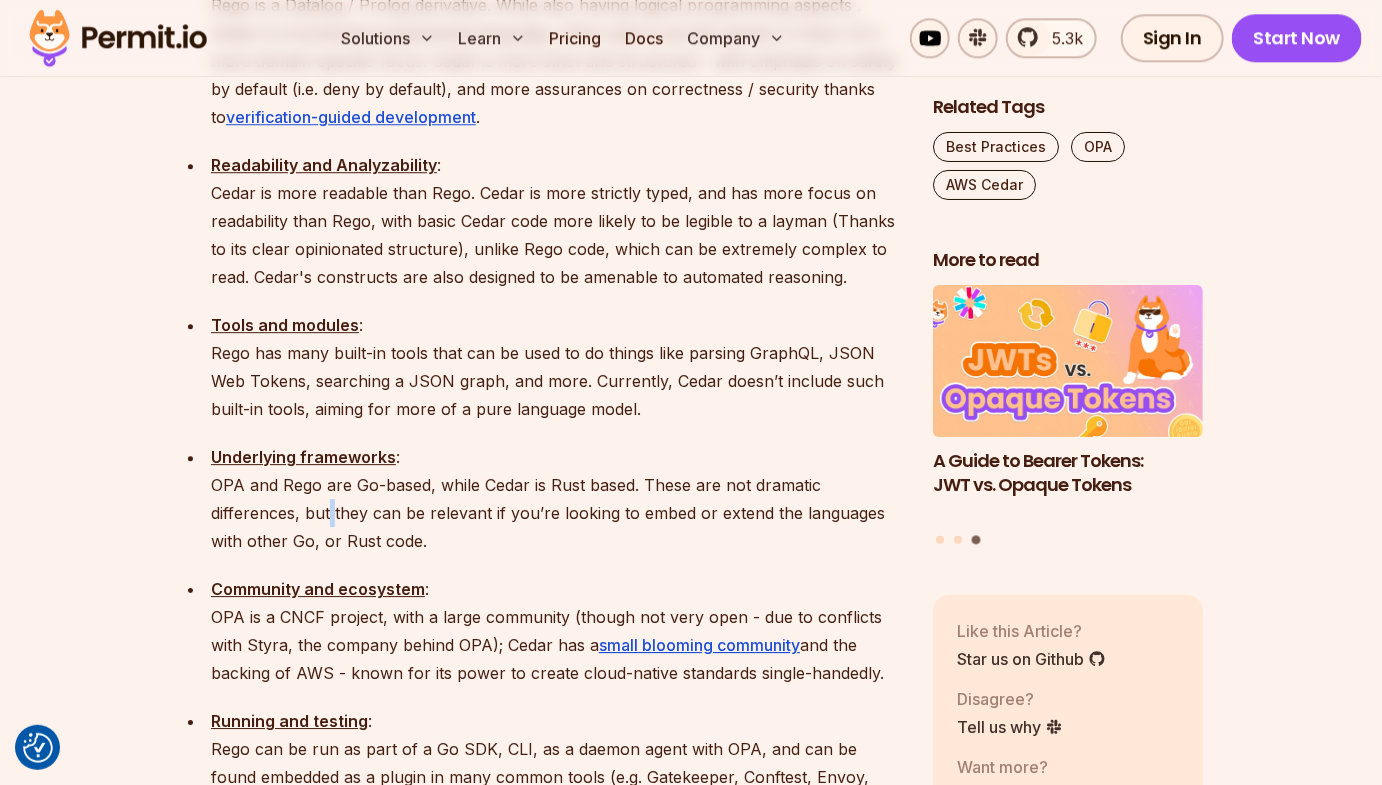 click on "Underlying frameworks :  OPA and Rego are Go-based, while Cedar is Rust based. These are not dramatic differences, but they can be relevant if you’re looking to embed or extend the languages with other Go, or Rust code." at bounding box center (556, 499) 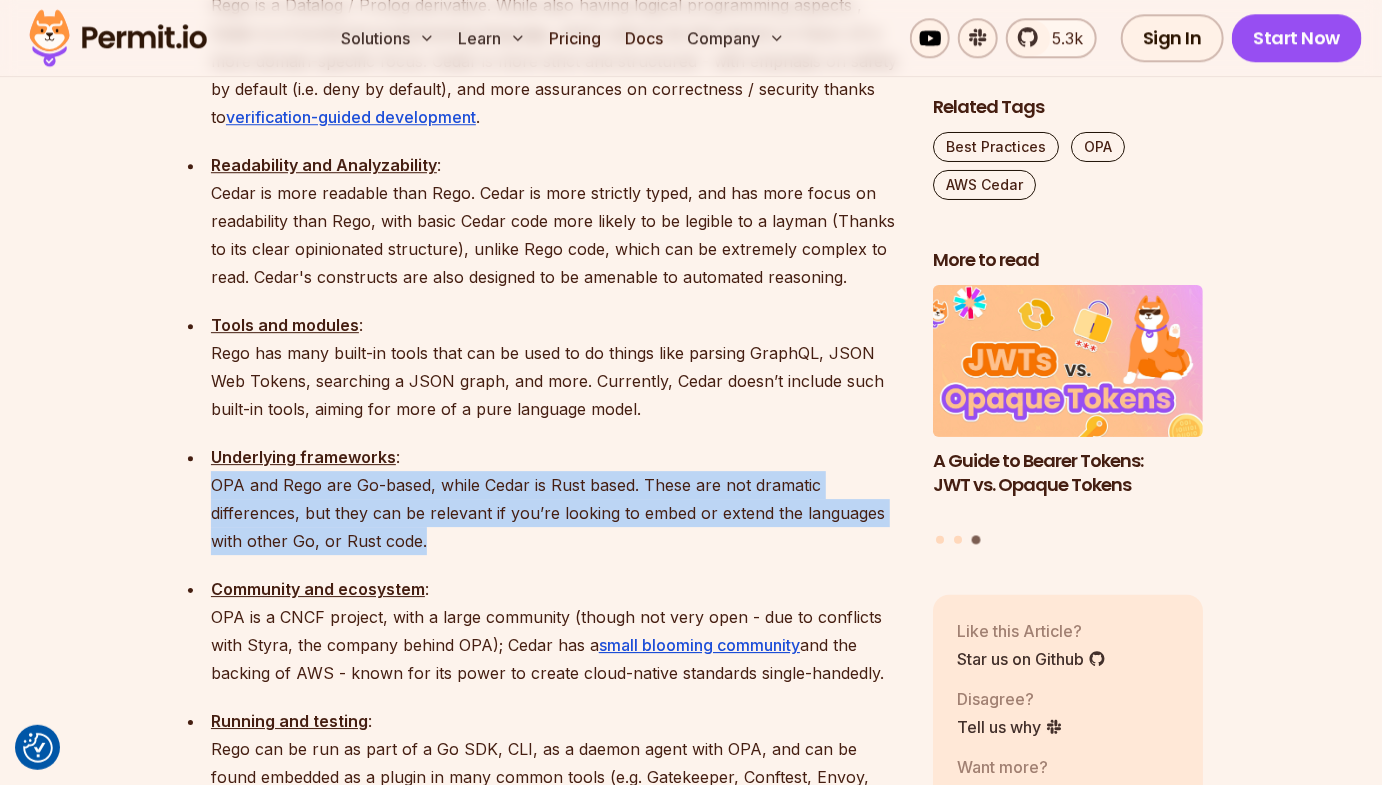 click on "Underlying frameworks :  OPA and Rego are Go-based, while Cedar is Rust based. These are not dramatic differences, but they can be relevant if you’re looking to embed or extend the languages with other Go, or Rust code." at bounding box center [556, 499] 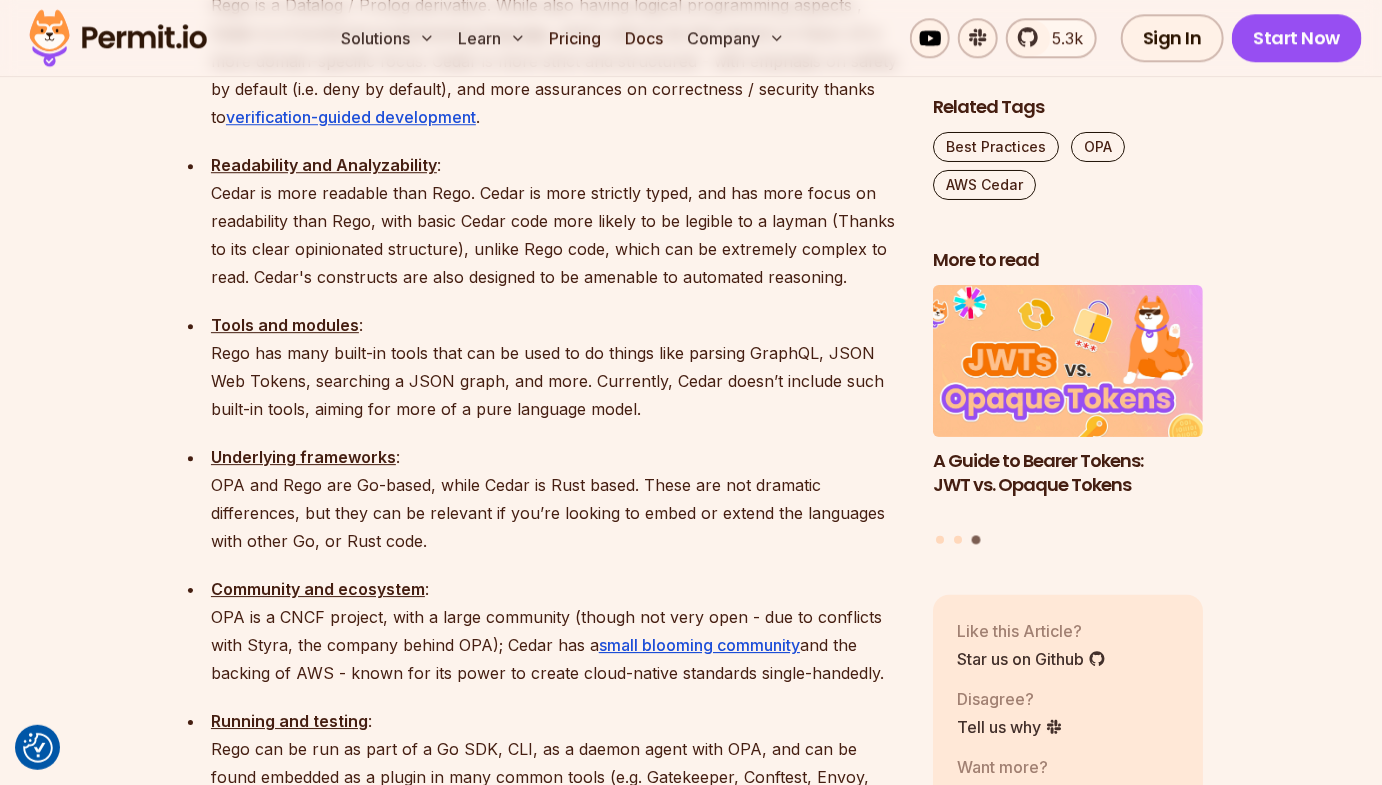 click on "Underlying frameworks :  OPA and Rego are Go-based, while Cedar is Rust based. These are not dramatic differences, but they can be relevant if you’re looking to embed or extend the languages with other Go, or Rust code." at bounding box center (556, 499) 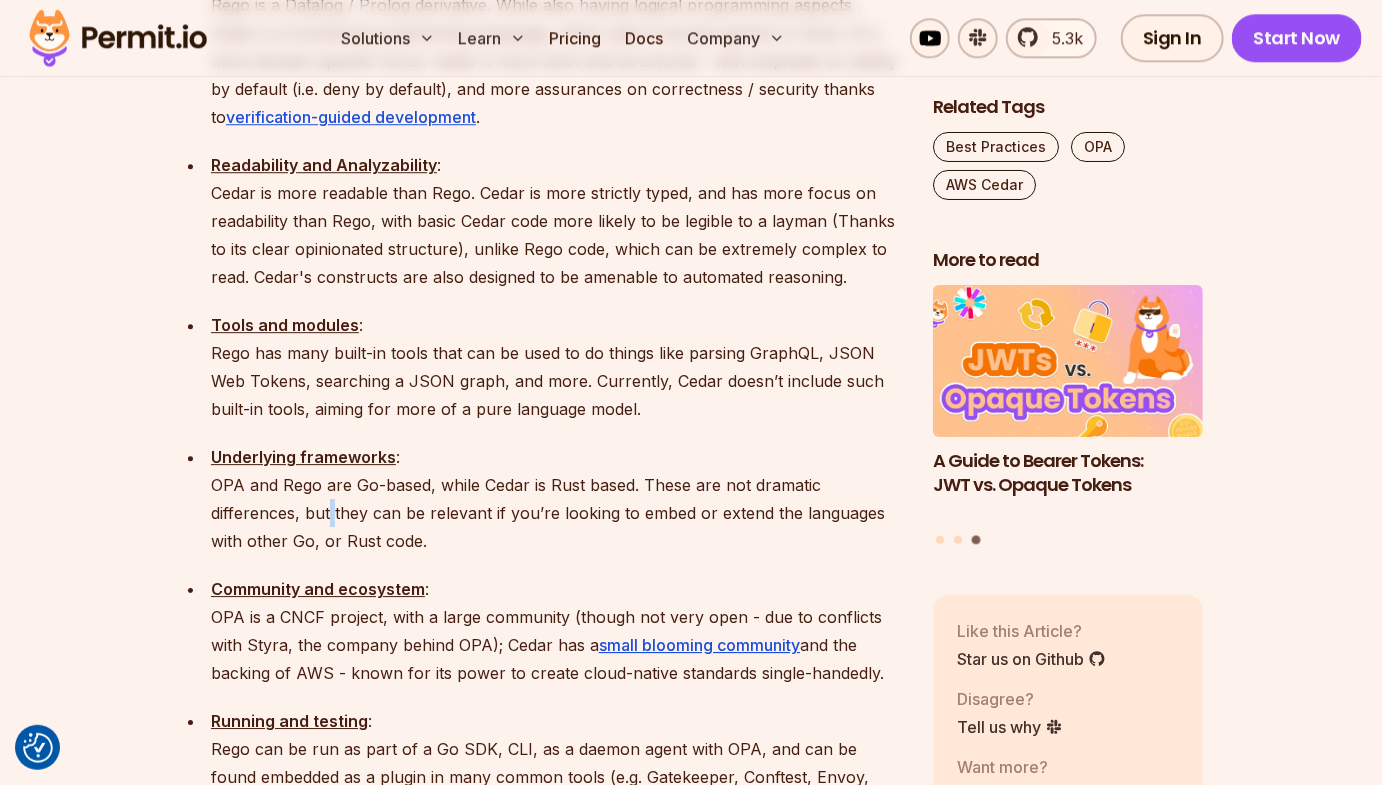 click on "Underlying frameworks :  OPA and Rego are Go-based, while Cedar is Rust based. These are not dramatic differences, but they can be relevant if you’re looking to embed or extend the languages with other Go, or Rust code." at bounding box center (556, 499) 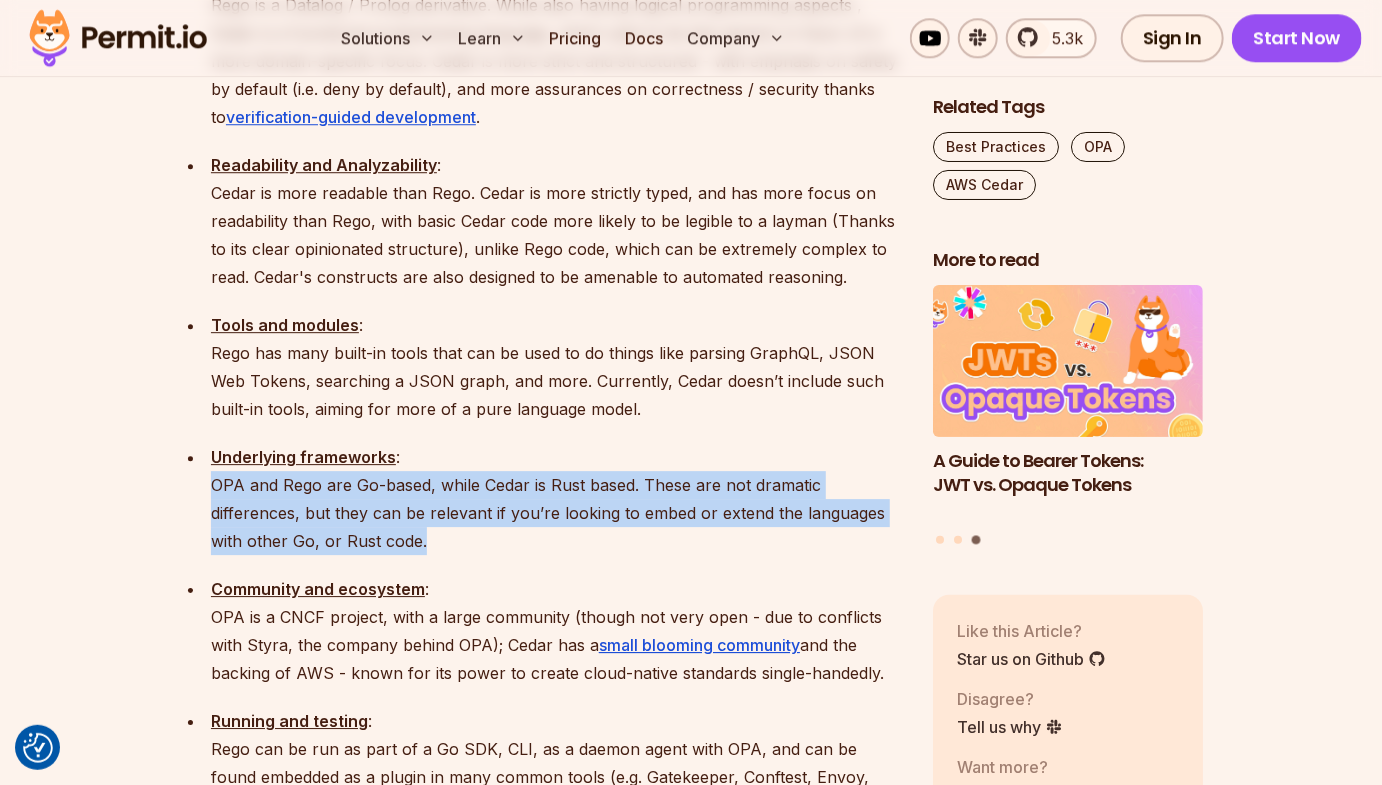 click on "Underlying frameworks :  OPA and Rego are Go-based, while Cedar is Rust based. These are not dramatic differences, but they can be relevant if you’re looking to embed or extend the languages with other Go, or Rust code." at bounding box center (556, 499) 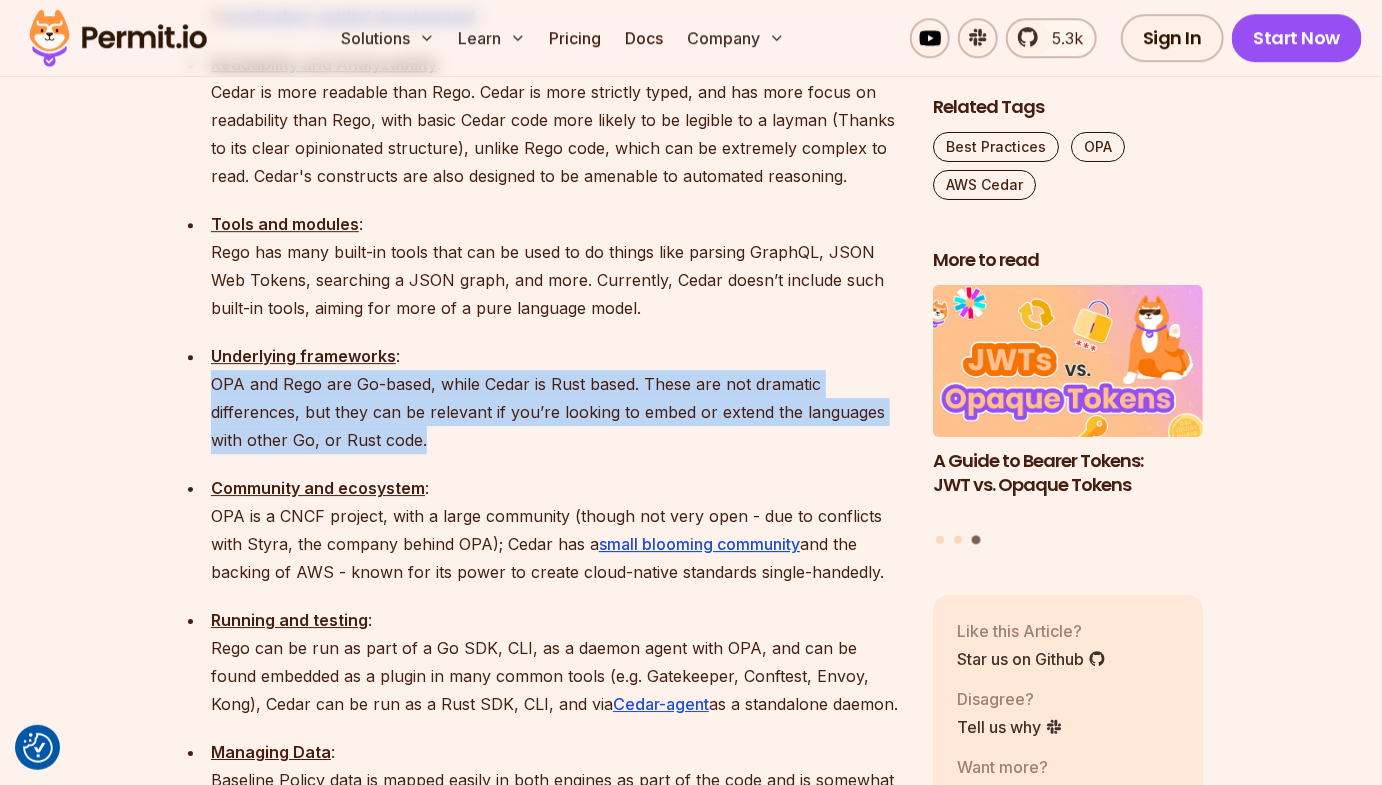 scroll, scrollTop: 2645, scrollLeft: 0, axis: vertical 